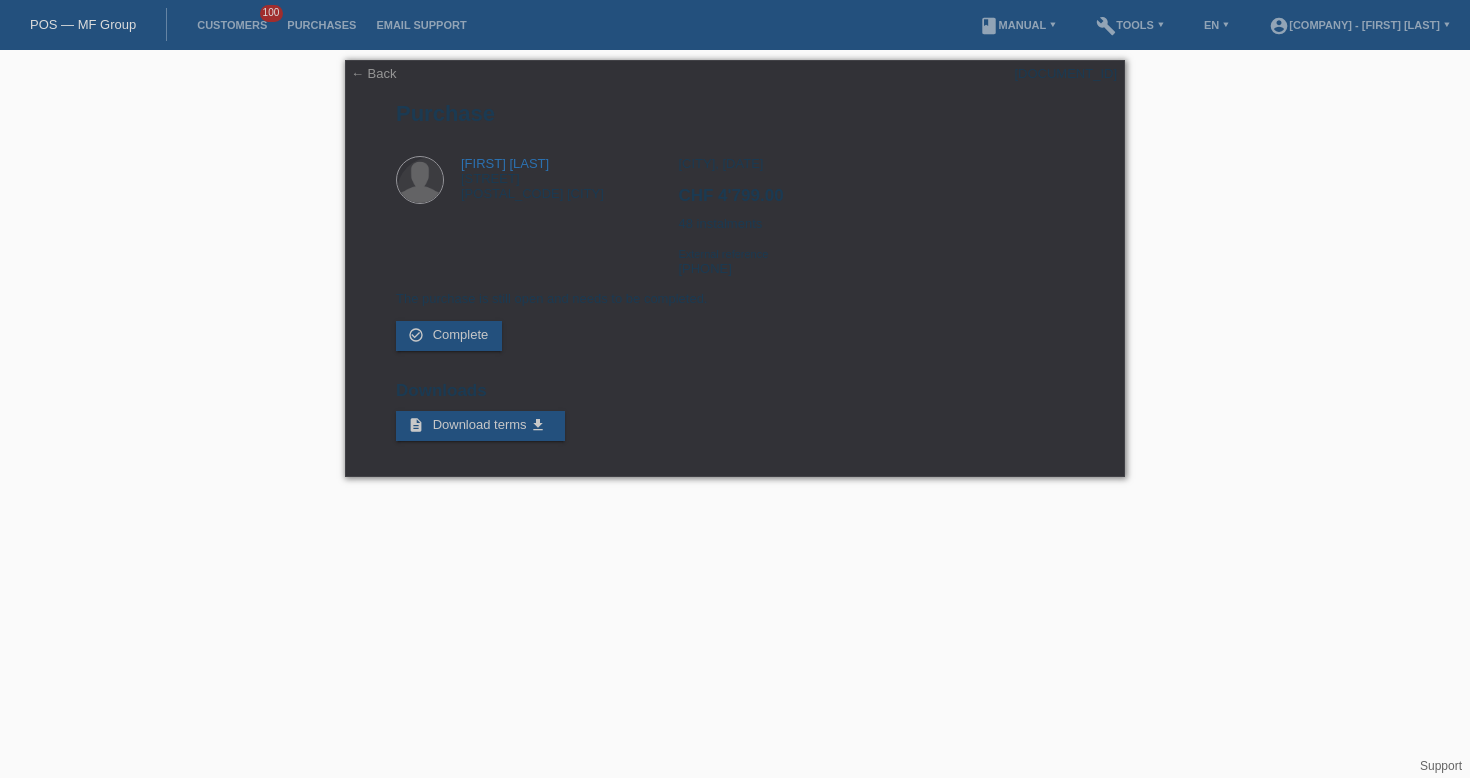 scroll, scrollTop: 0, scrollLeft: 0, axis: both 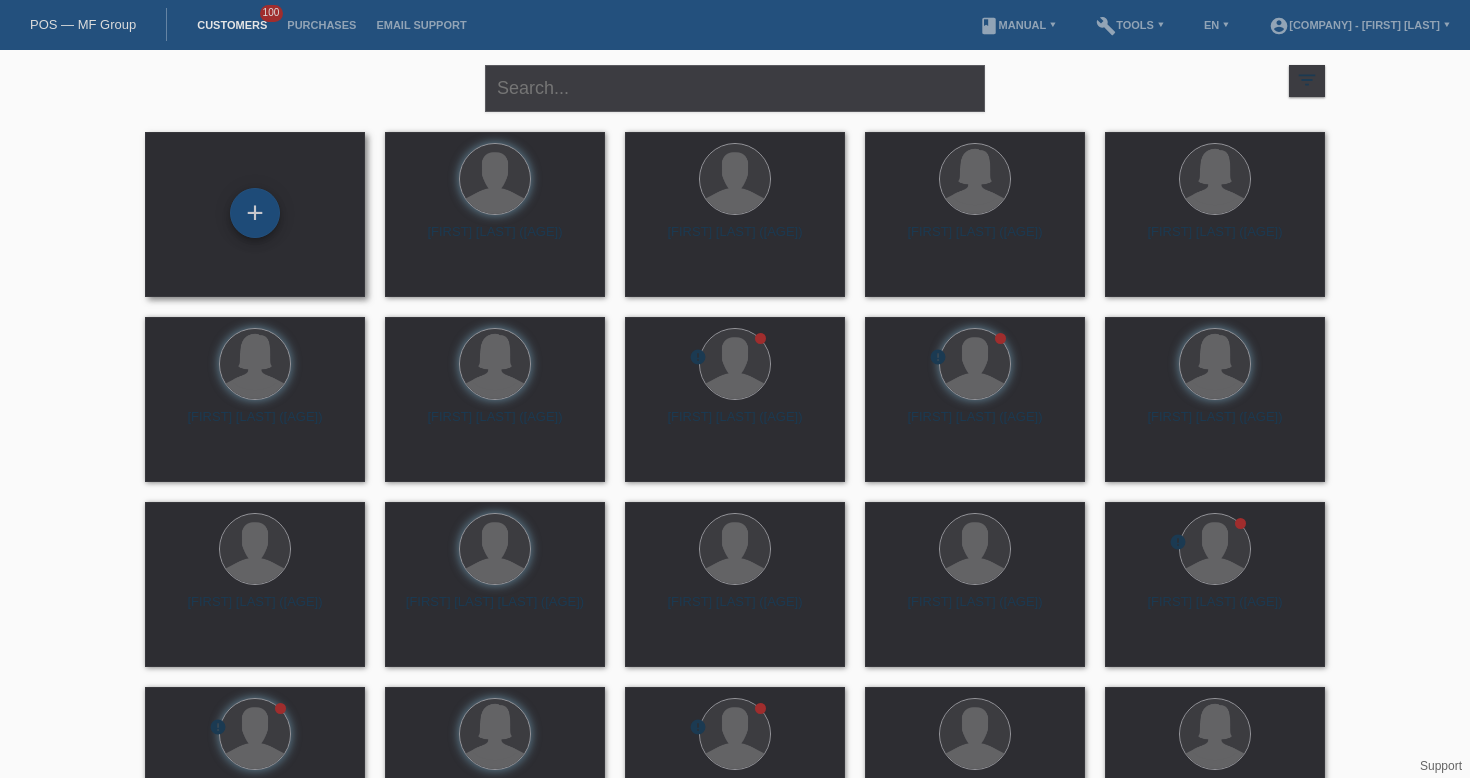 click on "+" at bounding box center (255, 213) 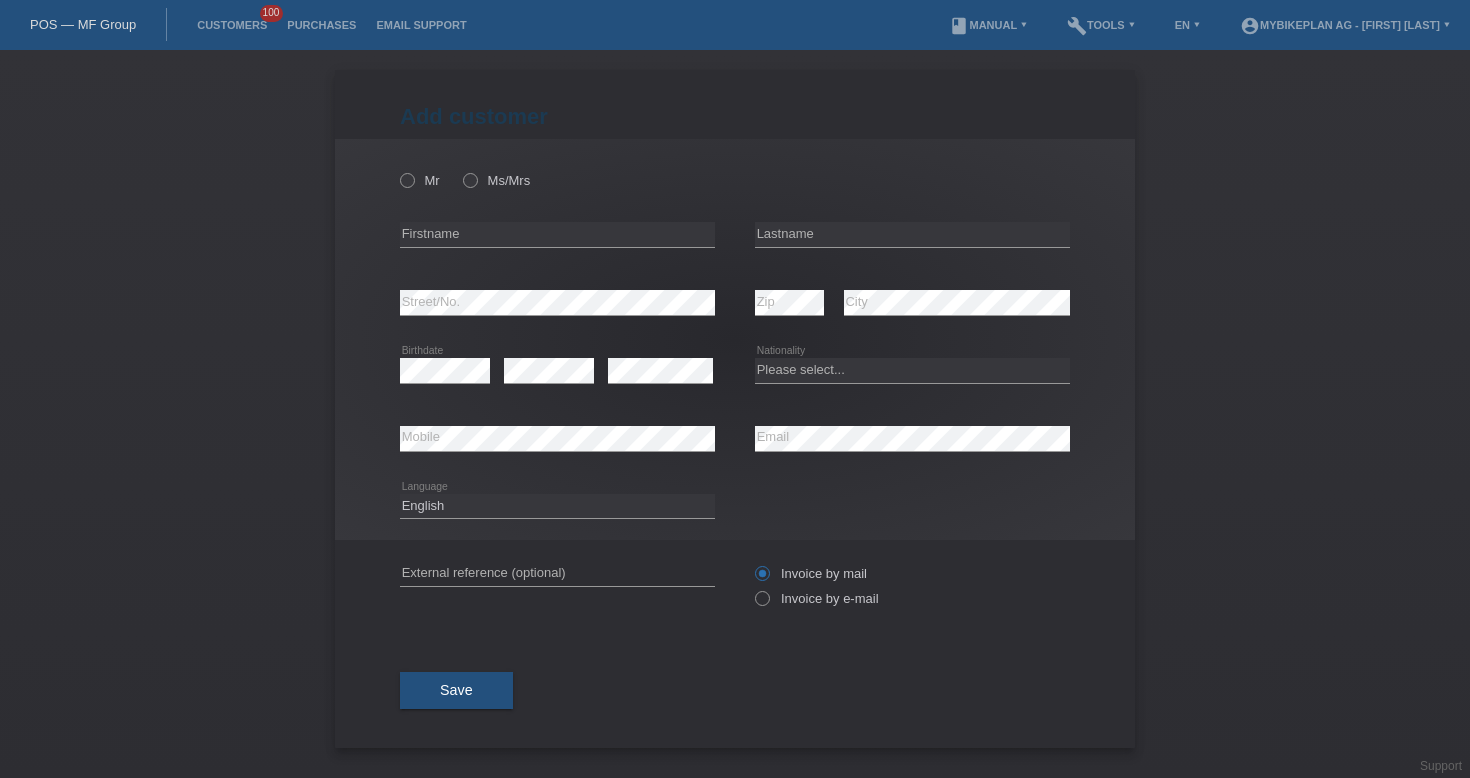 scroll, scrollTop: 0, scrollLeft: 0, axis: both 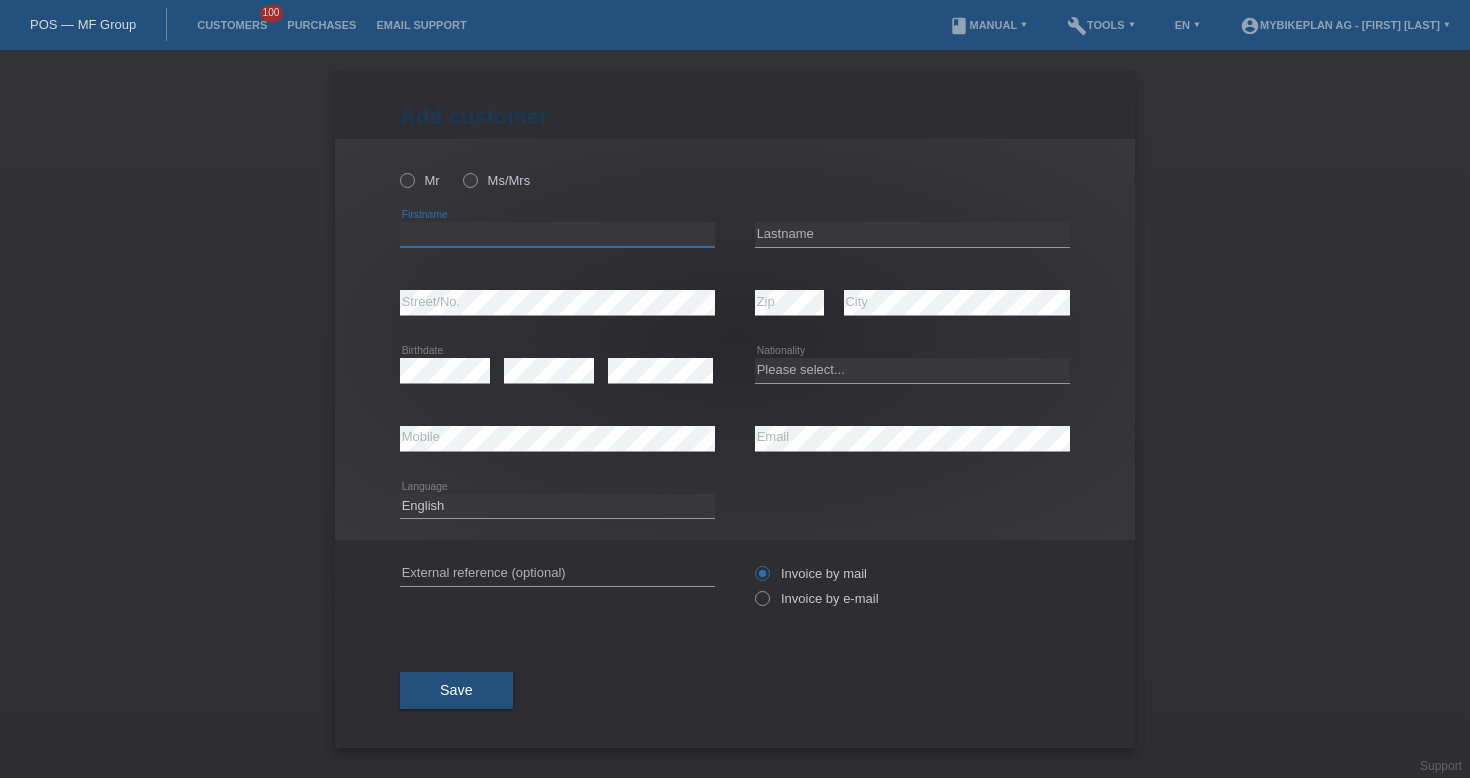 click at bounding box center (557, 234) 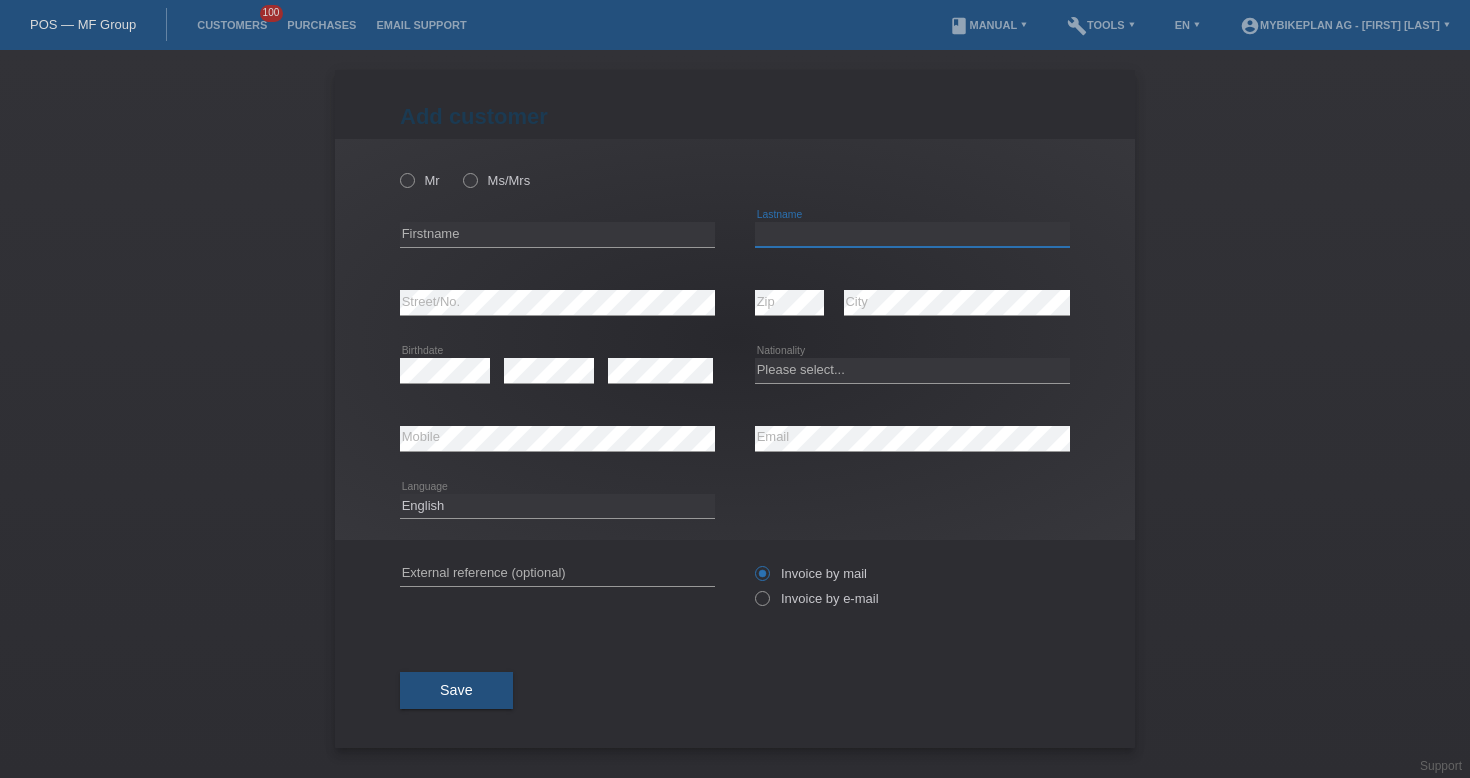 click at bounding box center [912, 234] 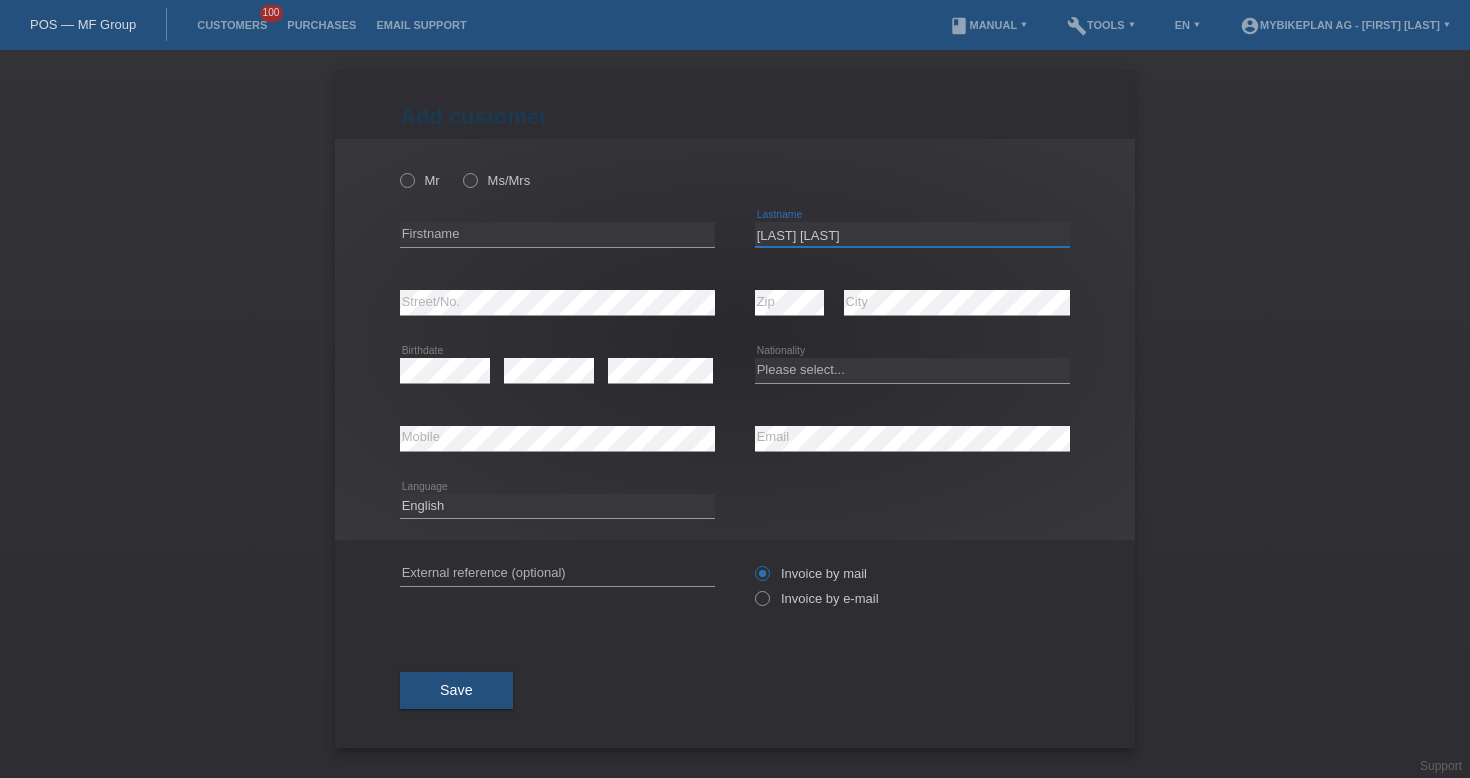 type on "[LAST] [LAST]" 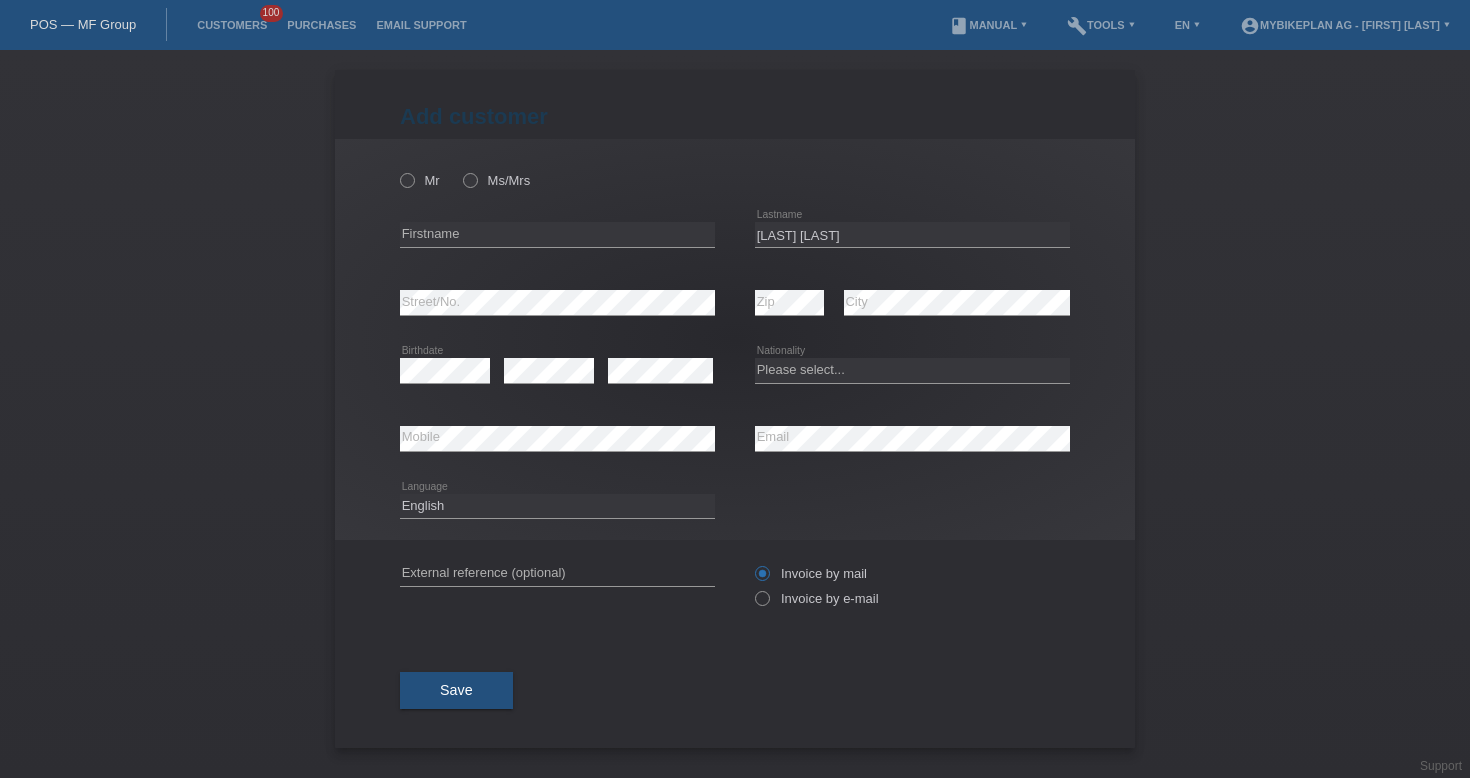 click on "error
Firstname" at bounding box center (557, 235) 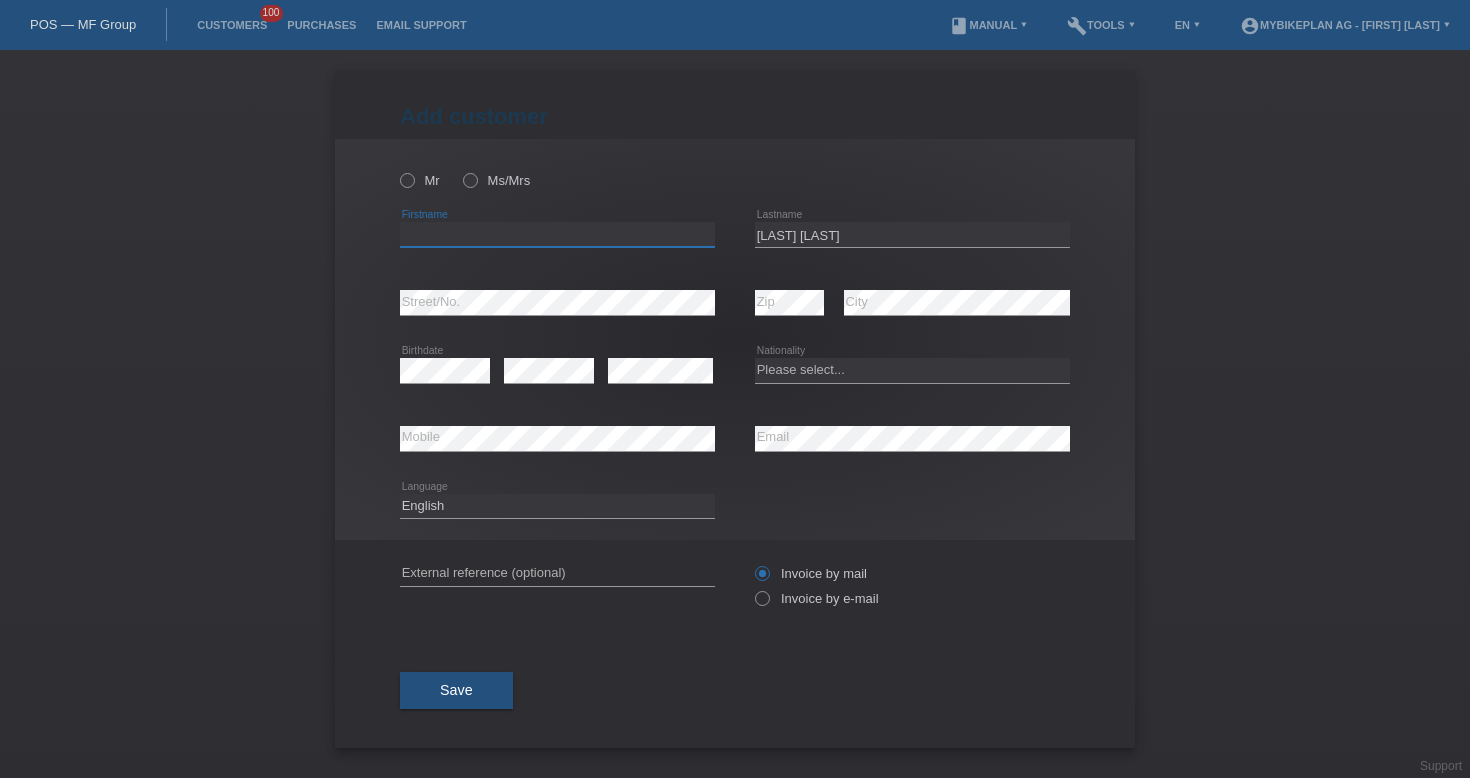 click at bounding box center [557, 234] 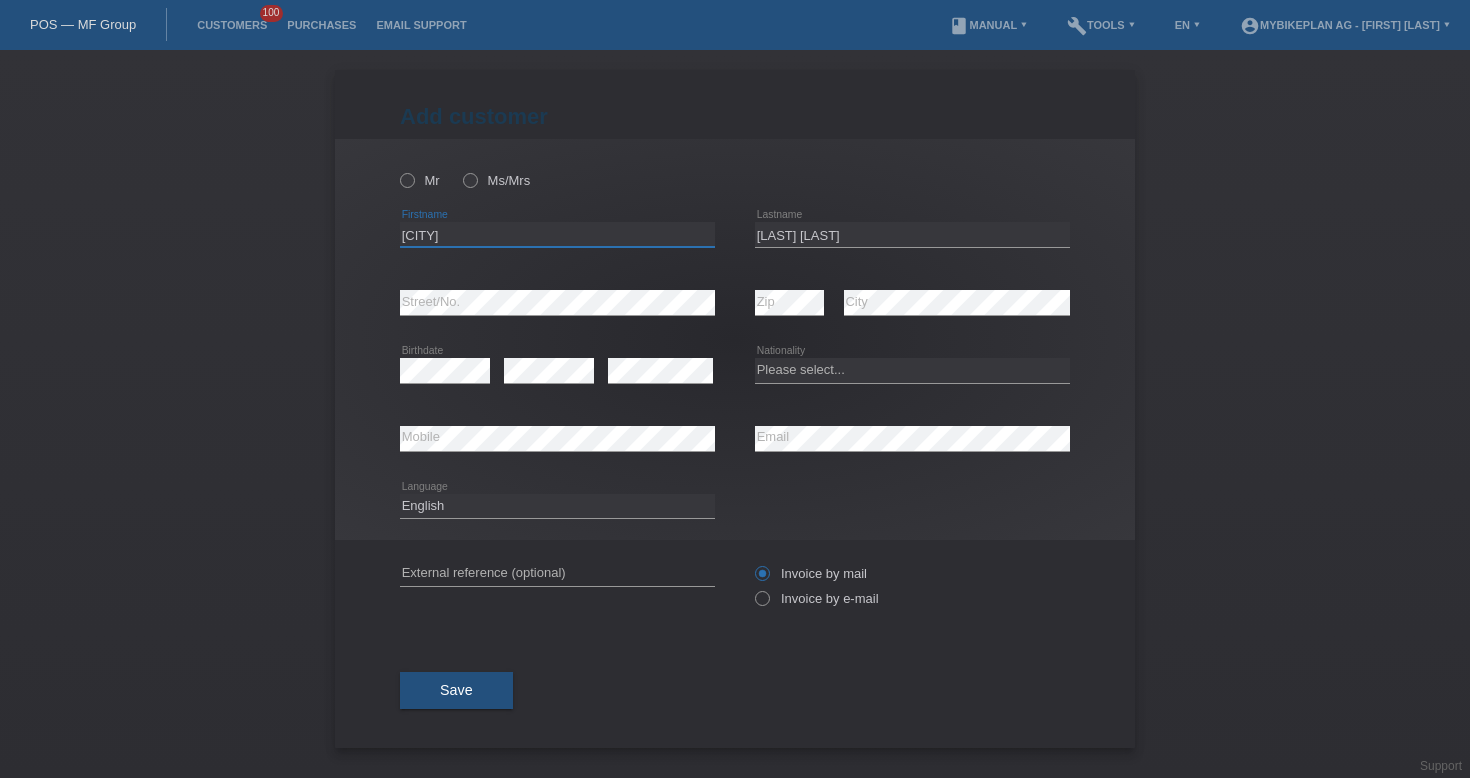 type on "Ruciane" 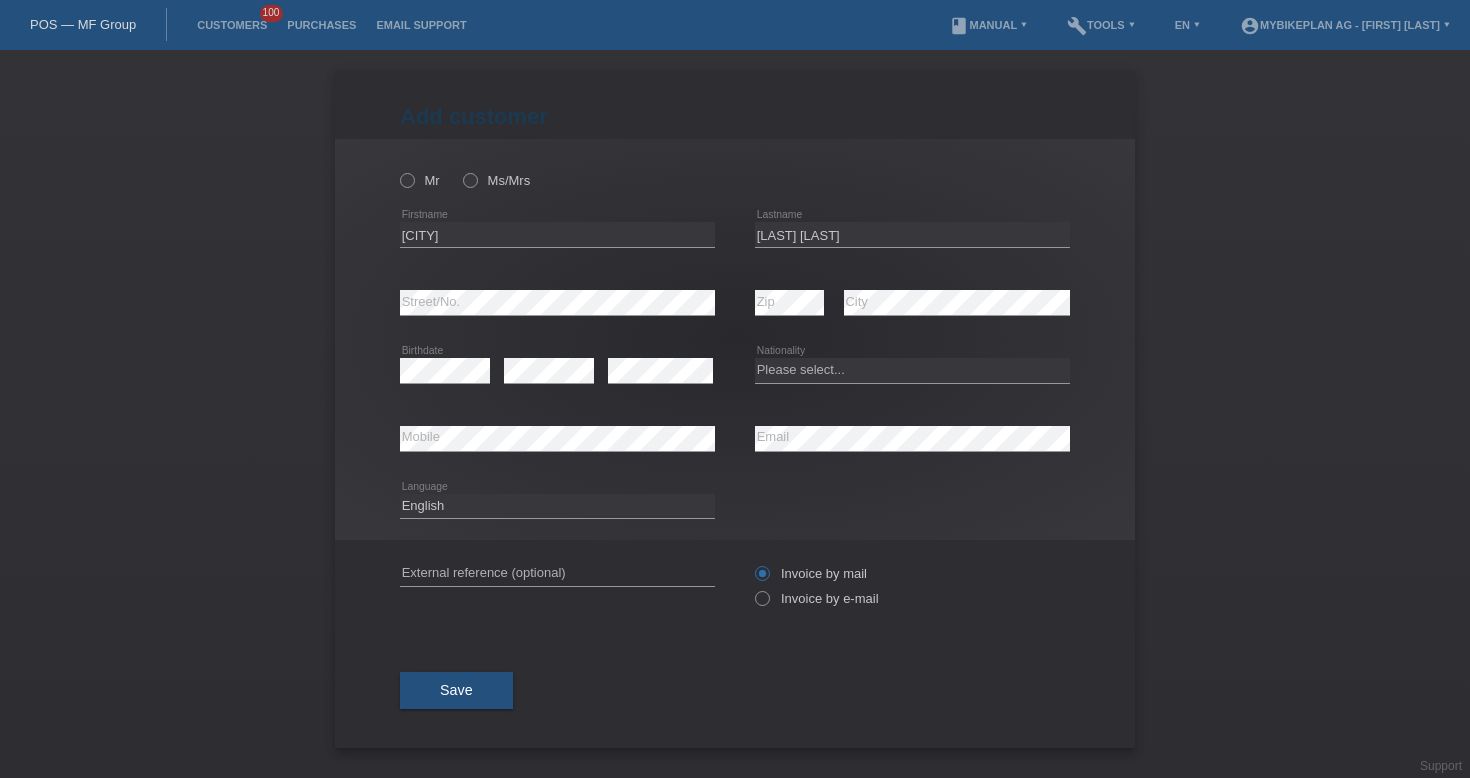 click on "error
Street/No." at bounding box center (557, 303) 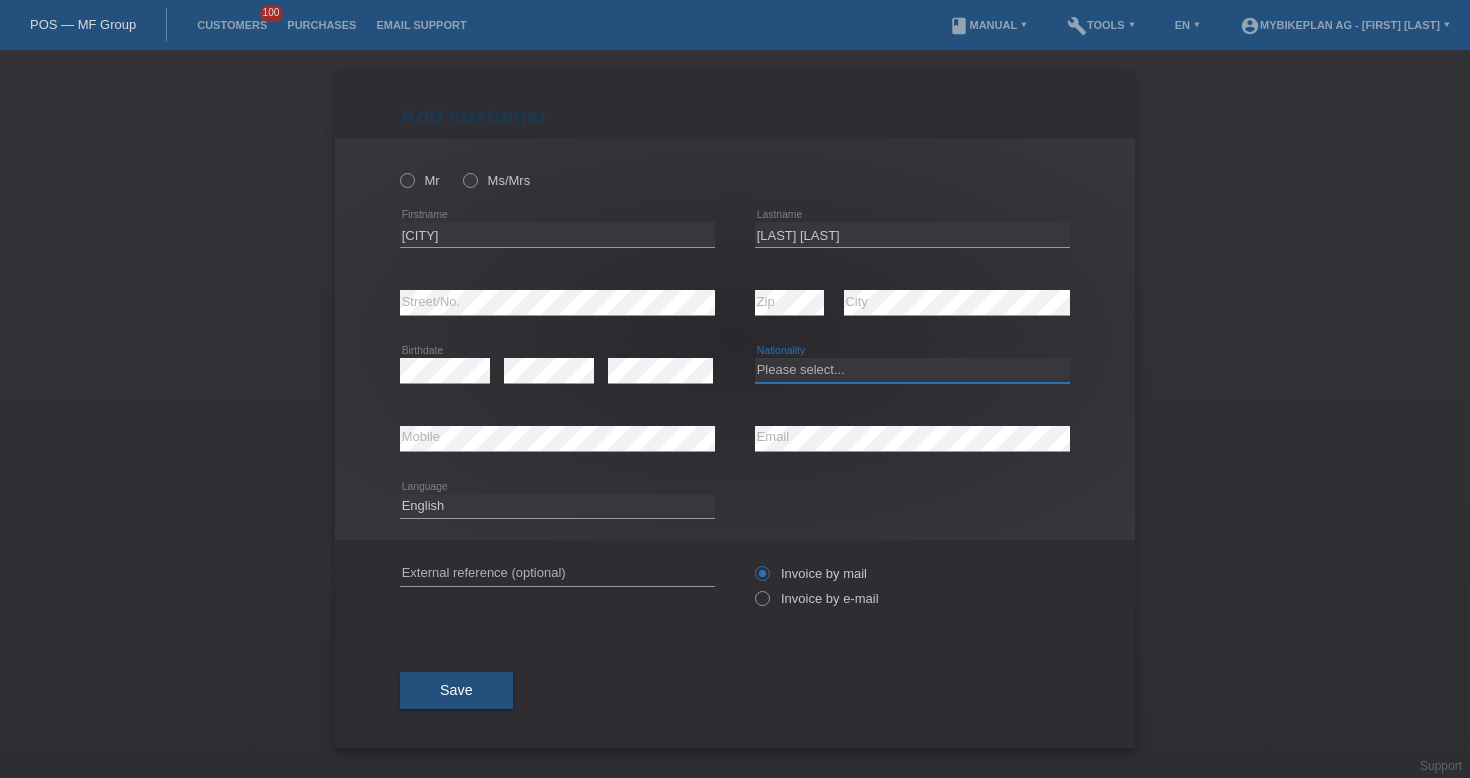 click on "Please select...
Switzerland
Austria
Germany
Liechtenstein
------------
Afghanistan
Åland Islands
Albania
Algeria
American Samoa Andorra Angola Anguilla Antarctica Antigua and Barbuda Argentina Armenia" at bounding box center [912, 370] 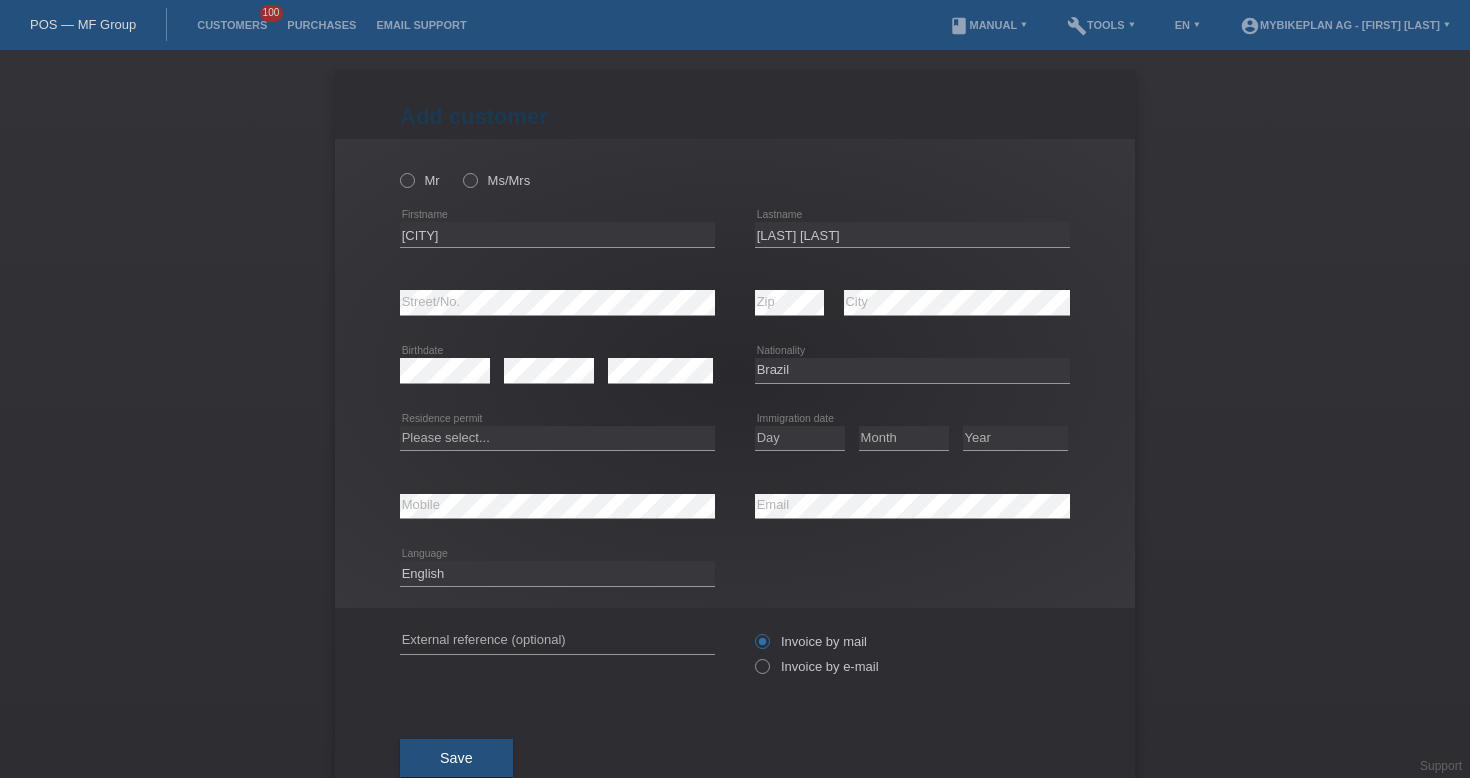 click on "Please select...
C
B
B - Refugee status
Other" at bounding box center [557, 438] 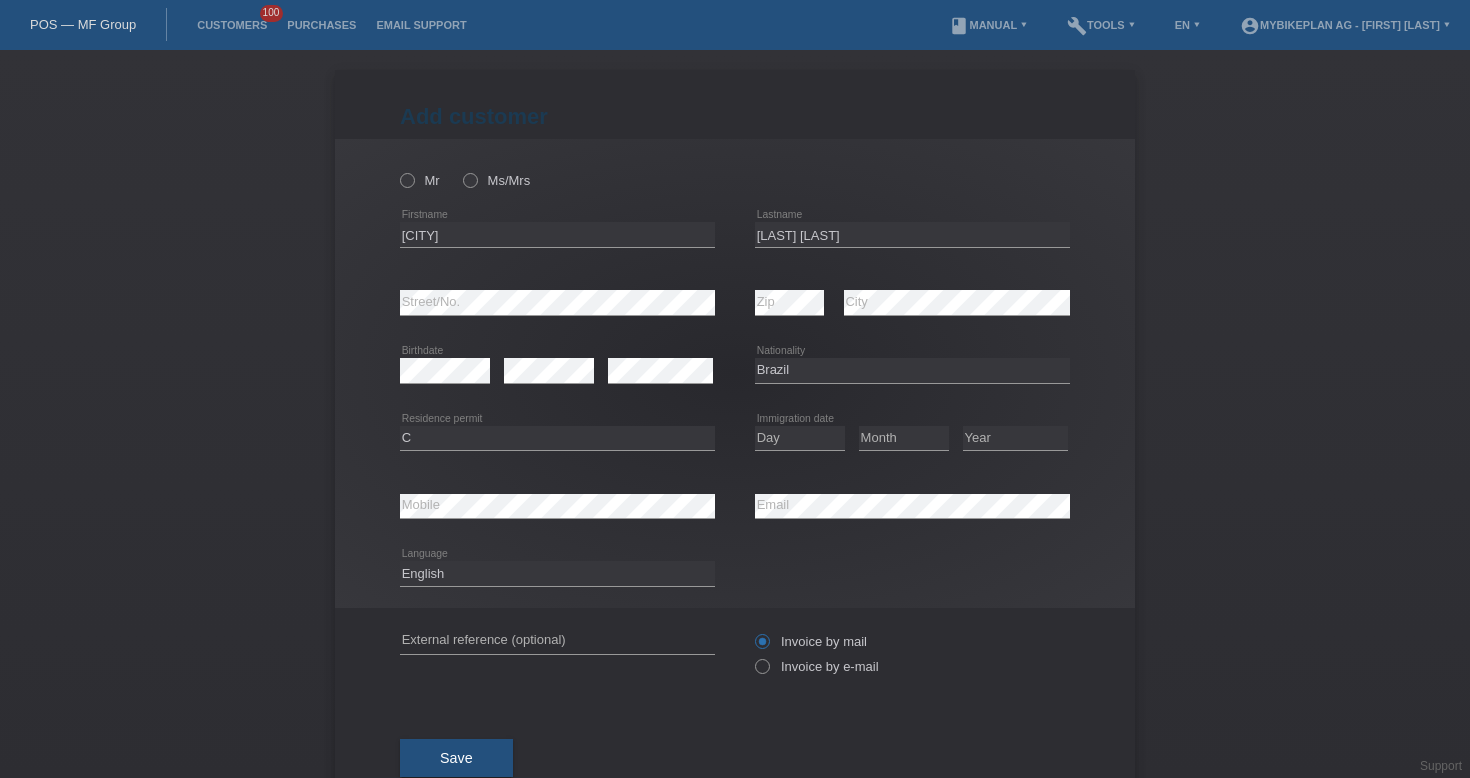 click on "Please select...
C
B
B - Refugee status
Other
error
Residence permit" at bounding box center [557, 439] 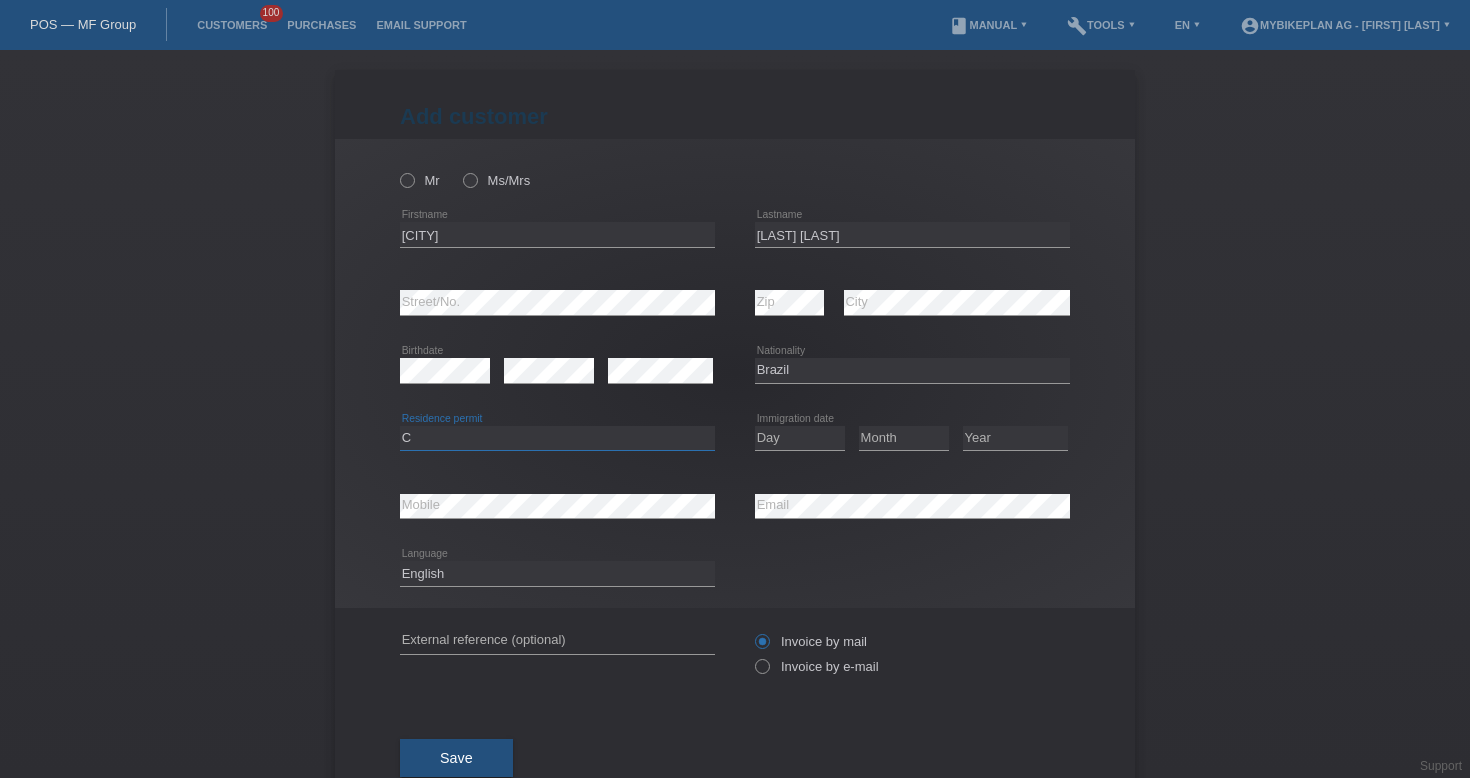 click on "Please select...
C
B
B - Refugee status
Other" at bounding box center (557, 438) 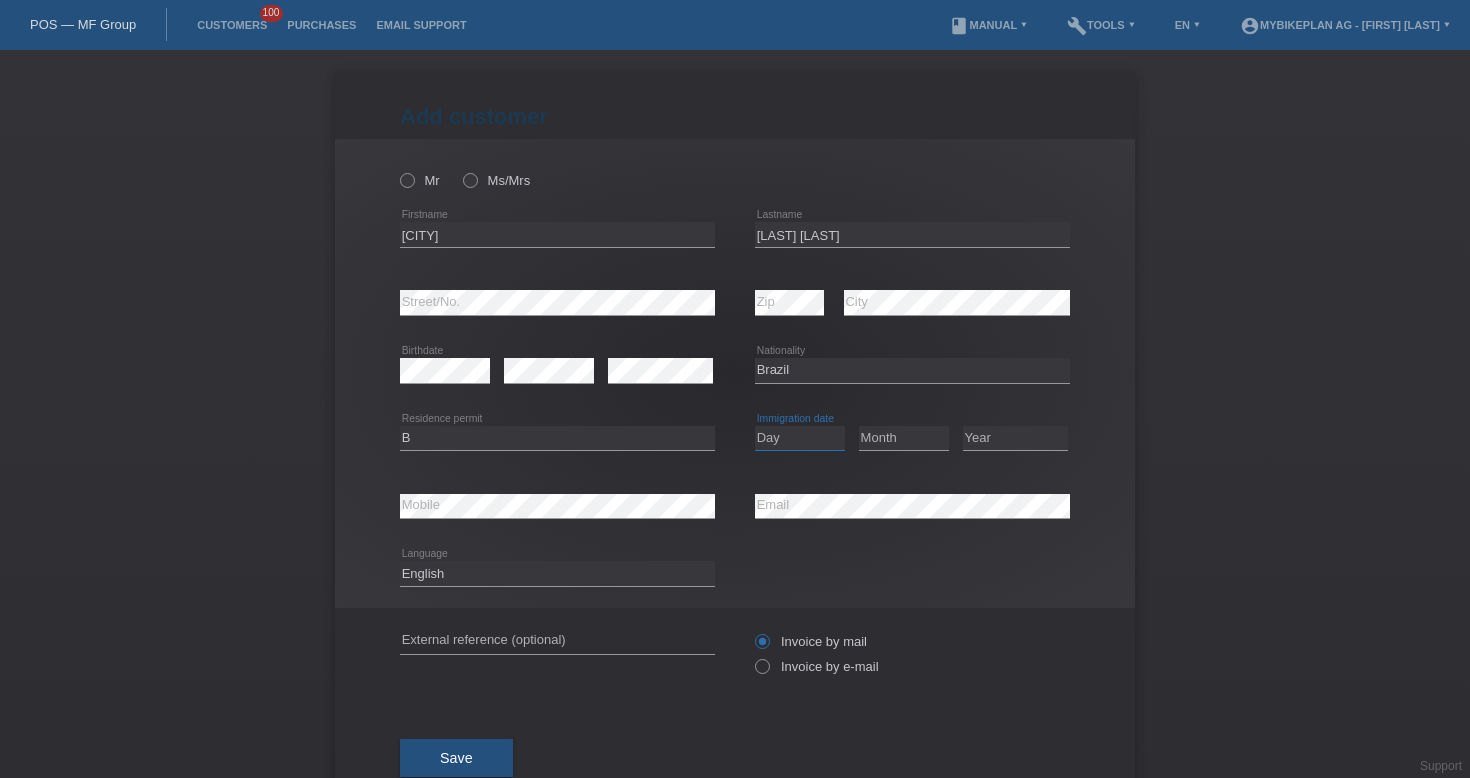 click on "Day
01
02
03
04
05
06
07
08
09
10 11" at bounding box center (800, 438) 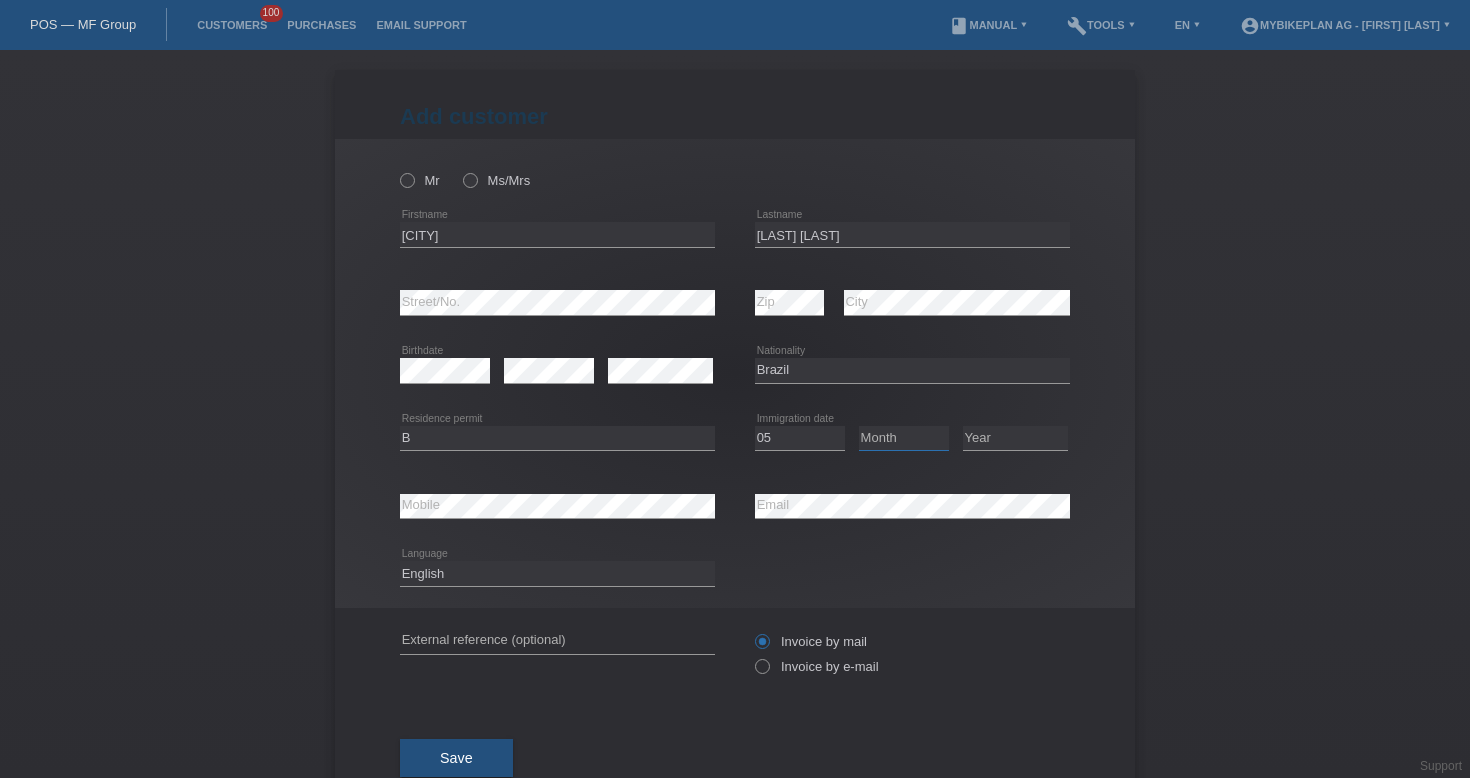 click on "Month
01
02
03
04
05
06
07
08
09
10 11" at bounding box center (904, 438) 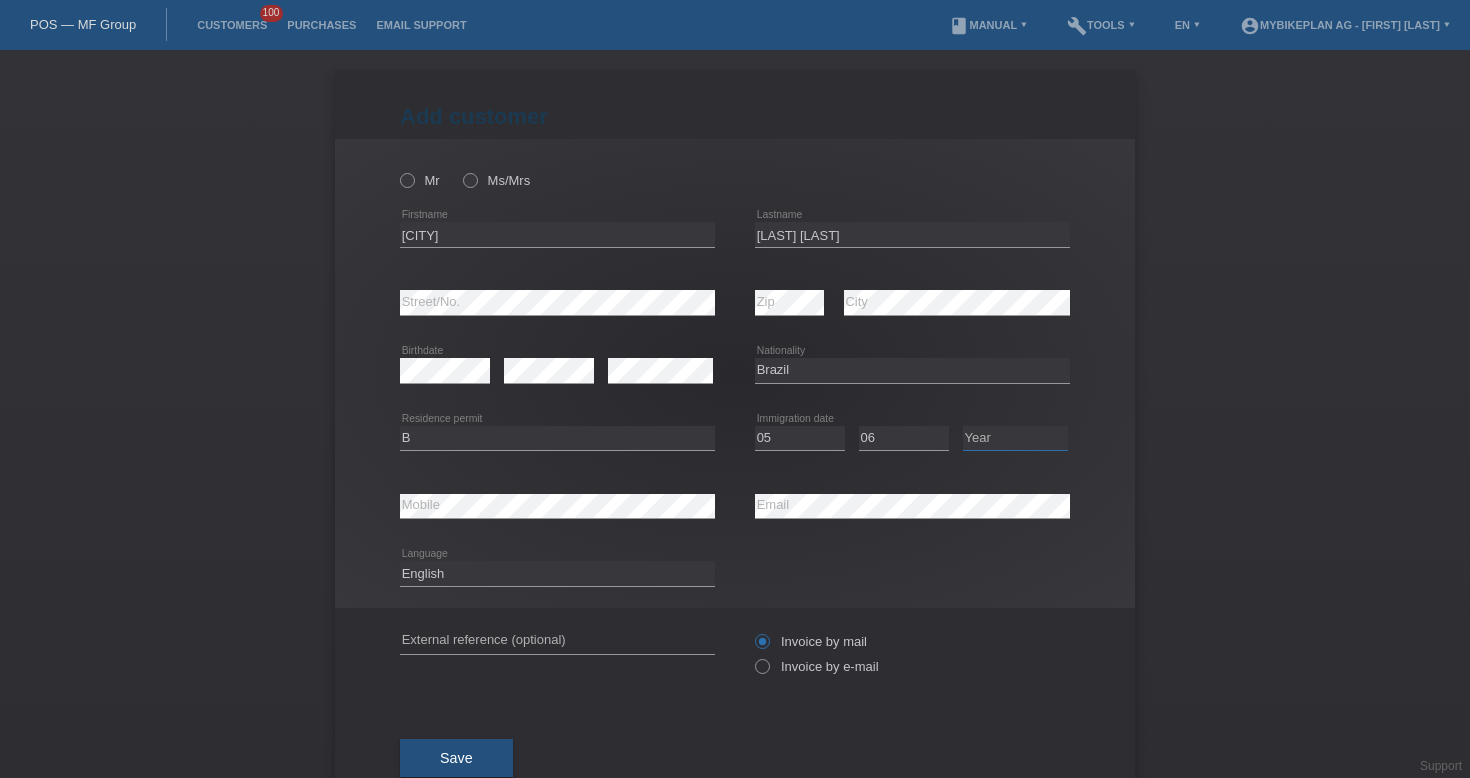 click on "Year
2025
2024
2023
2022
2021
2020
2019
2018
2017 2016 2015 2014 2013 2012 2011 2010 2009 2008 2007 2006 2005 2004 2003 2002 2001" at bounding box center (1015, 438) 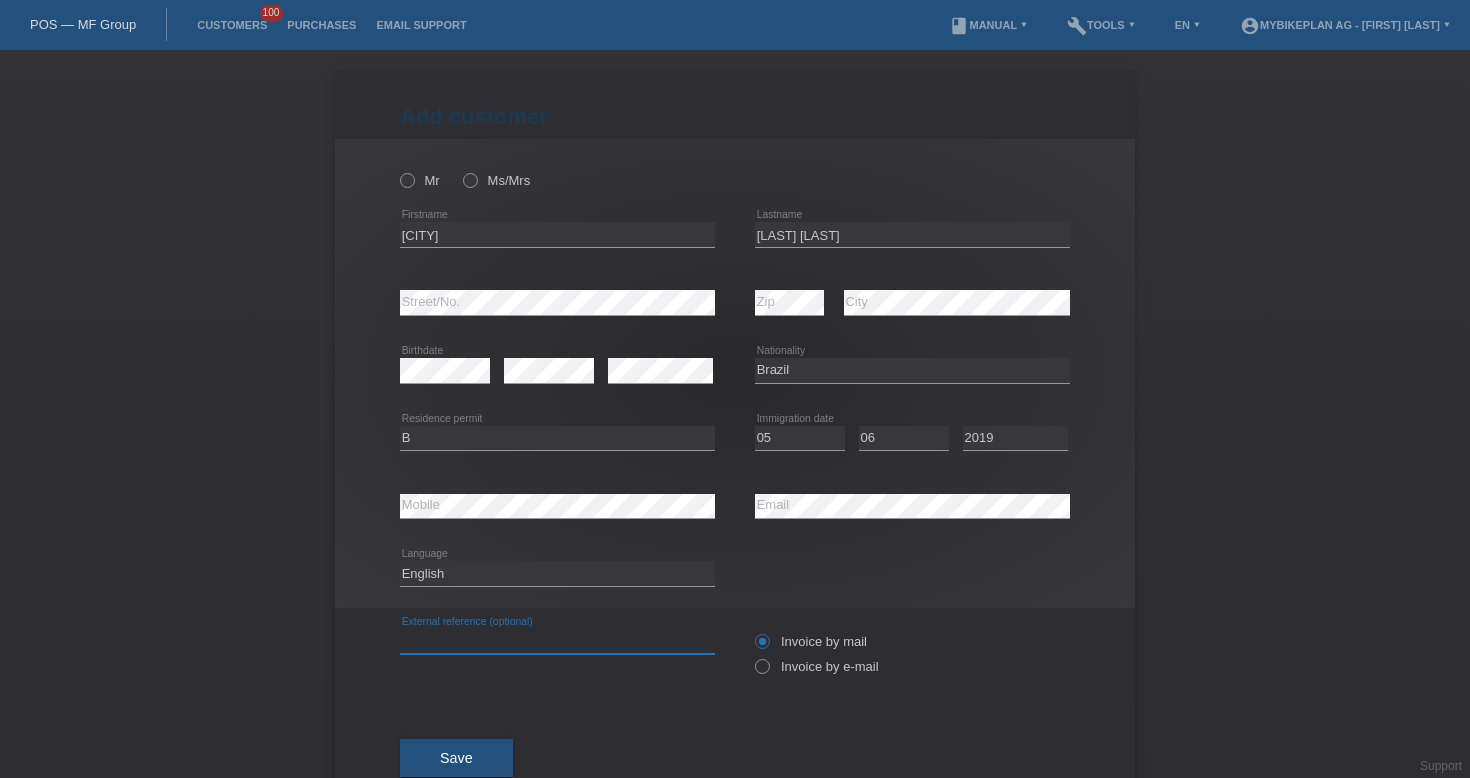click at bounding box center (557, 641) 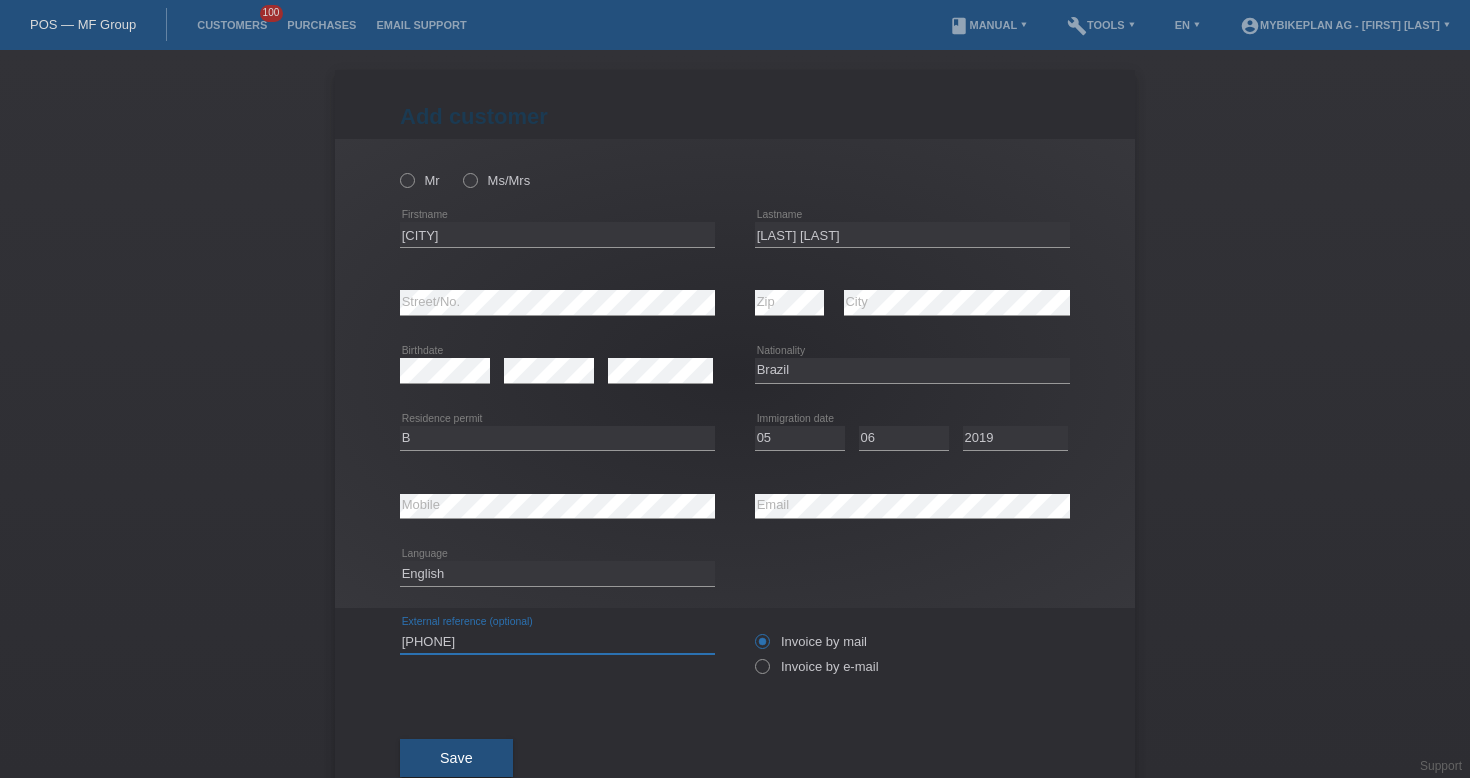 type on "[PHONE]" 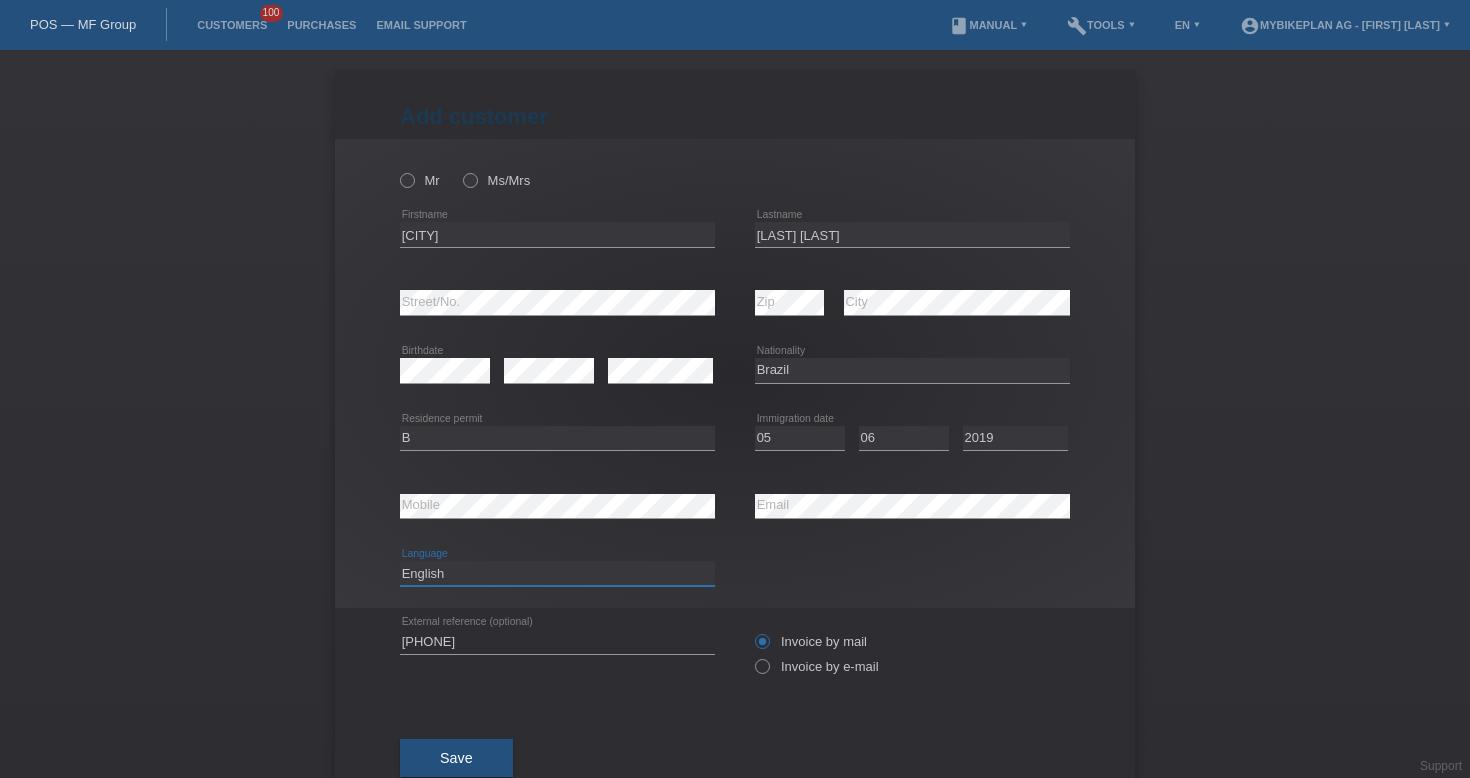 click on "Deutsch
Français
Italiano
English" at bounding box center [557, 573] 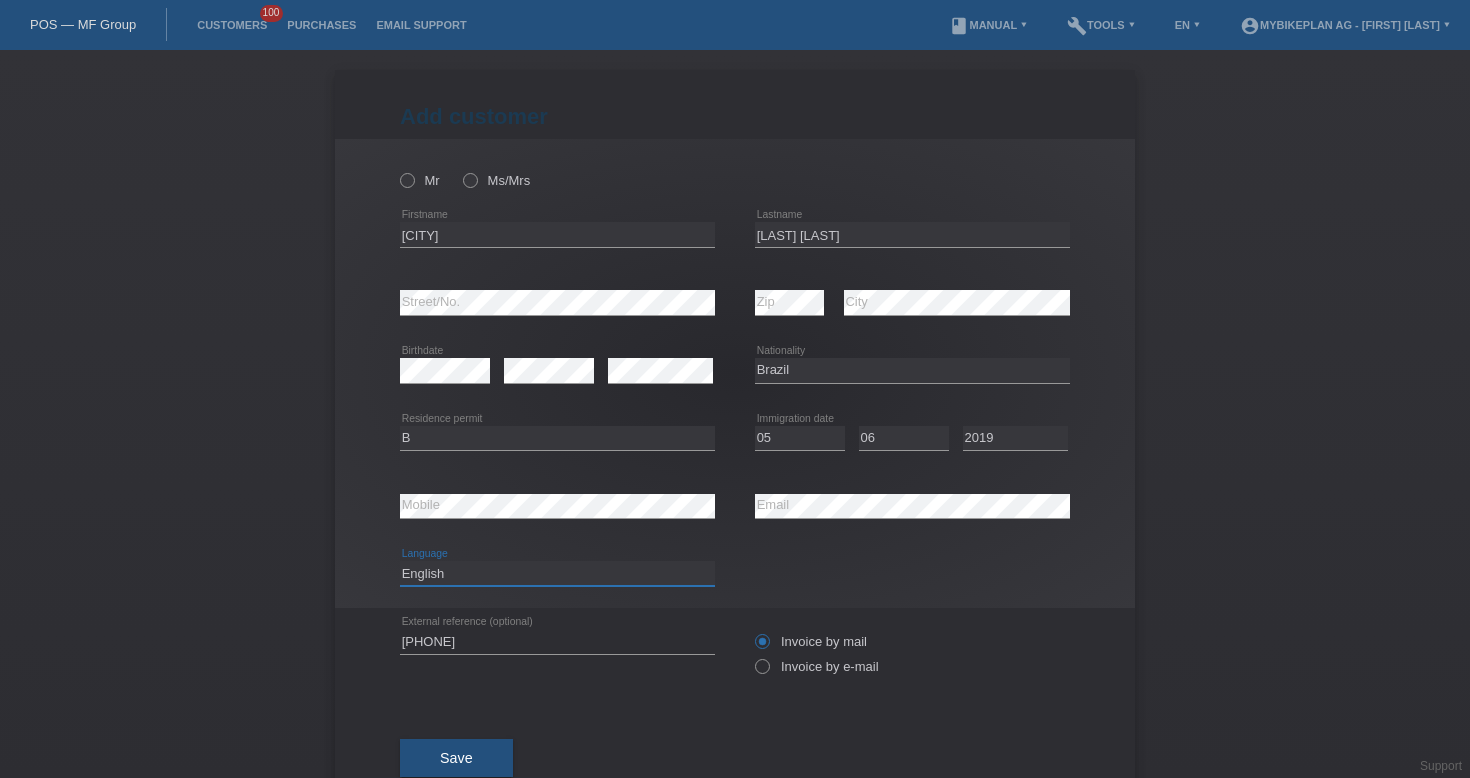 select on "fr" 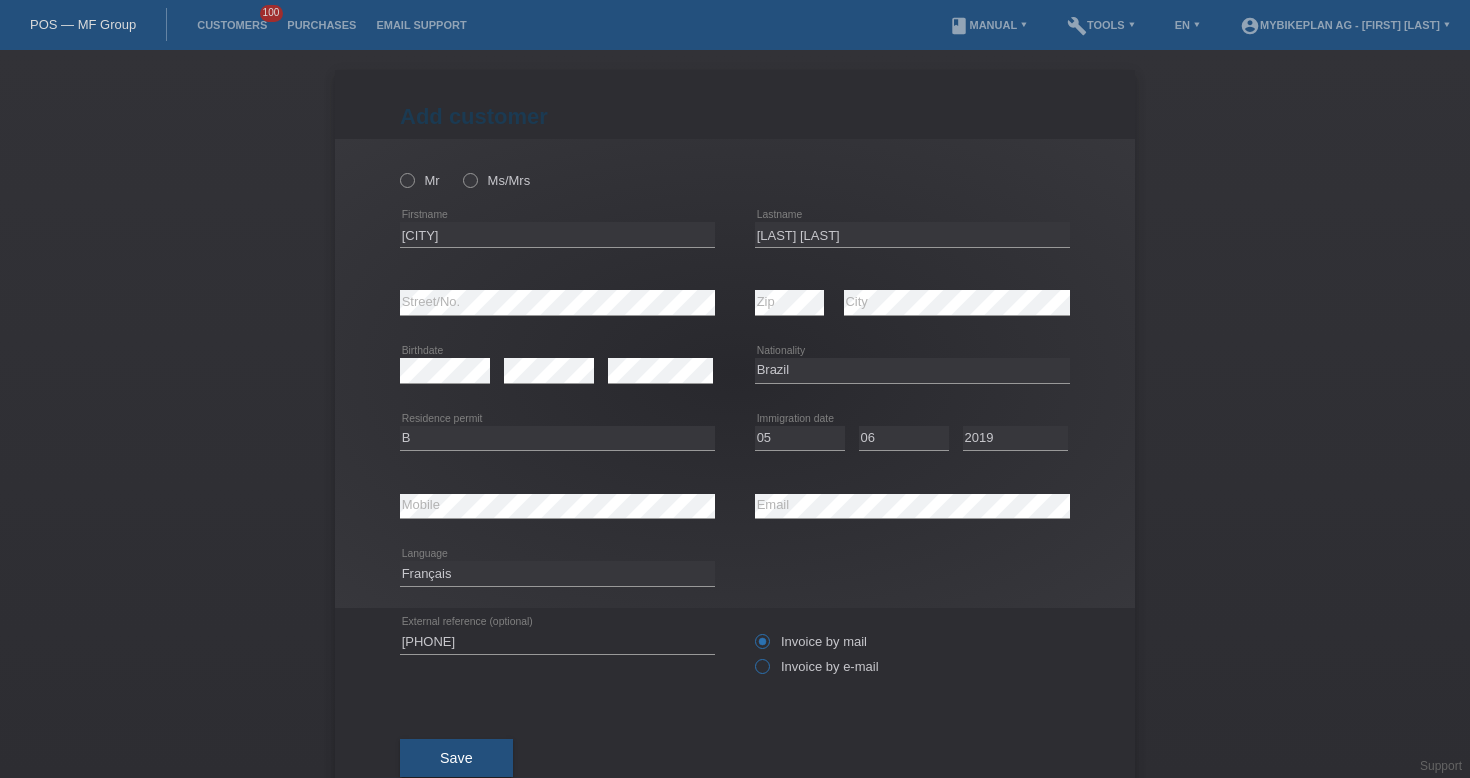 click at bounding box center [752, 656] 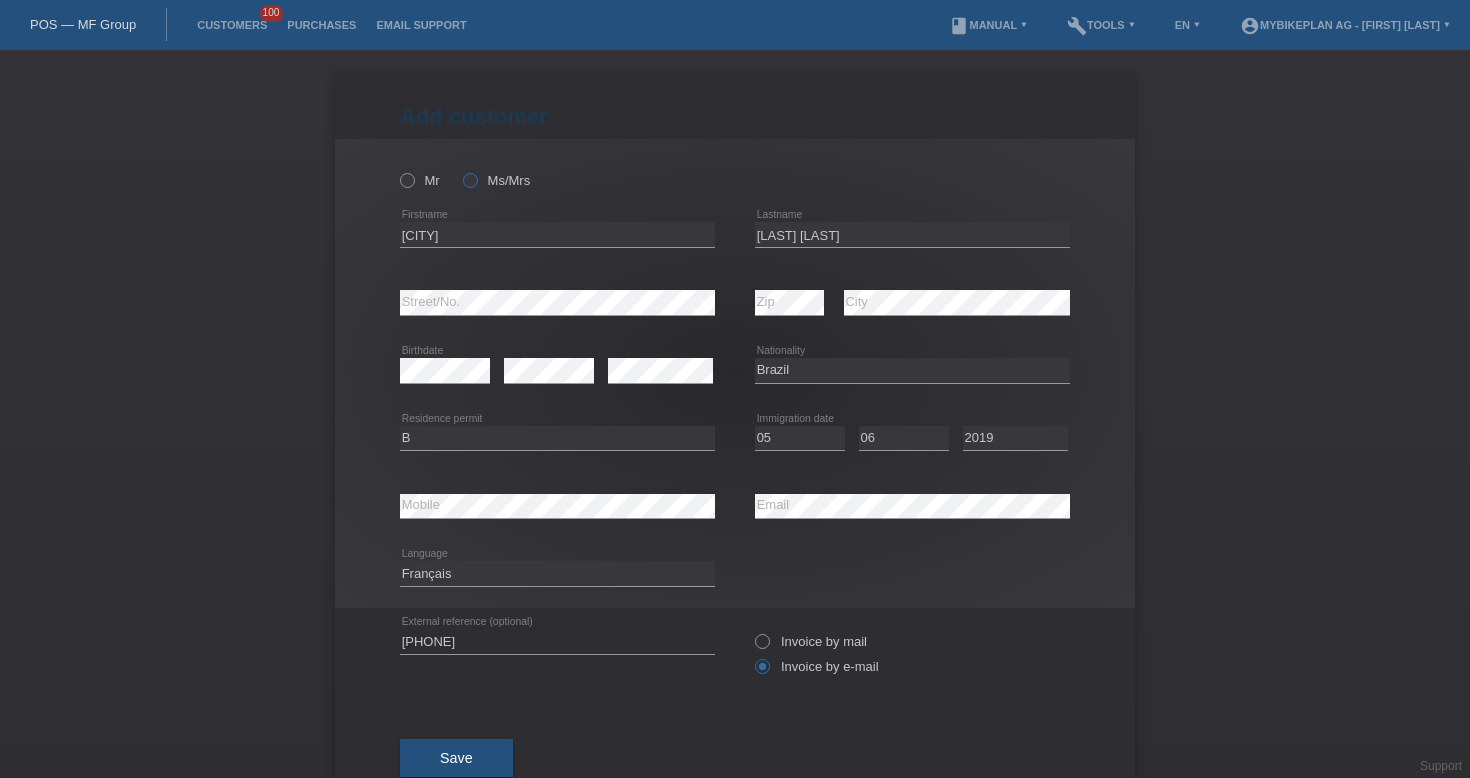 click on "Ms/Mrs" at bounding box center [496, 180] 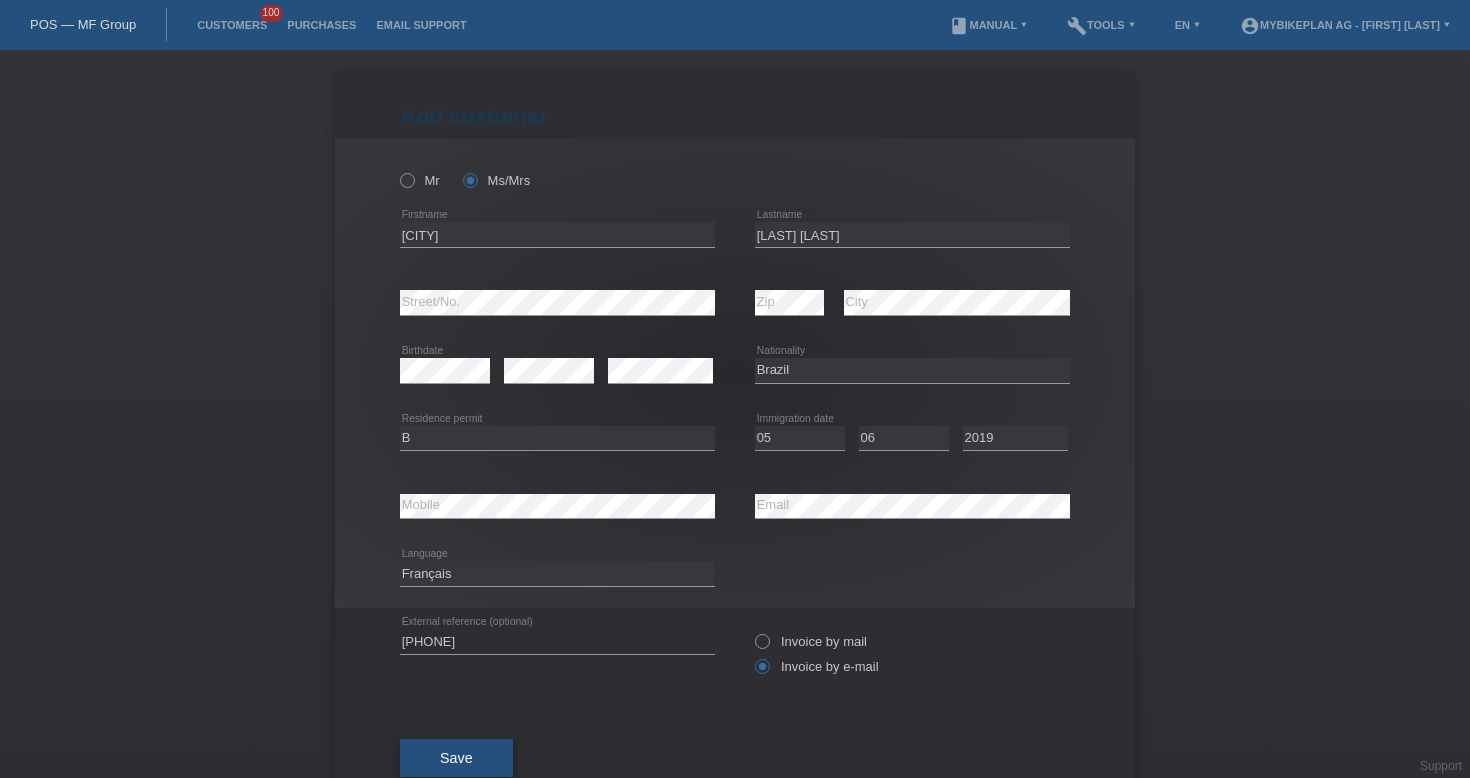 click on "Save" at bounding box center [456, 758] 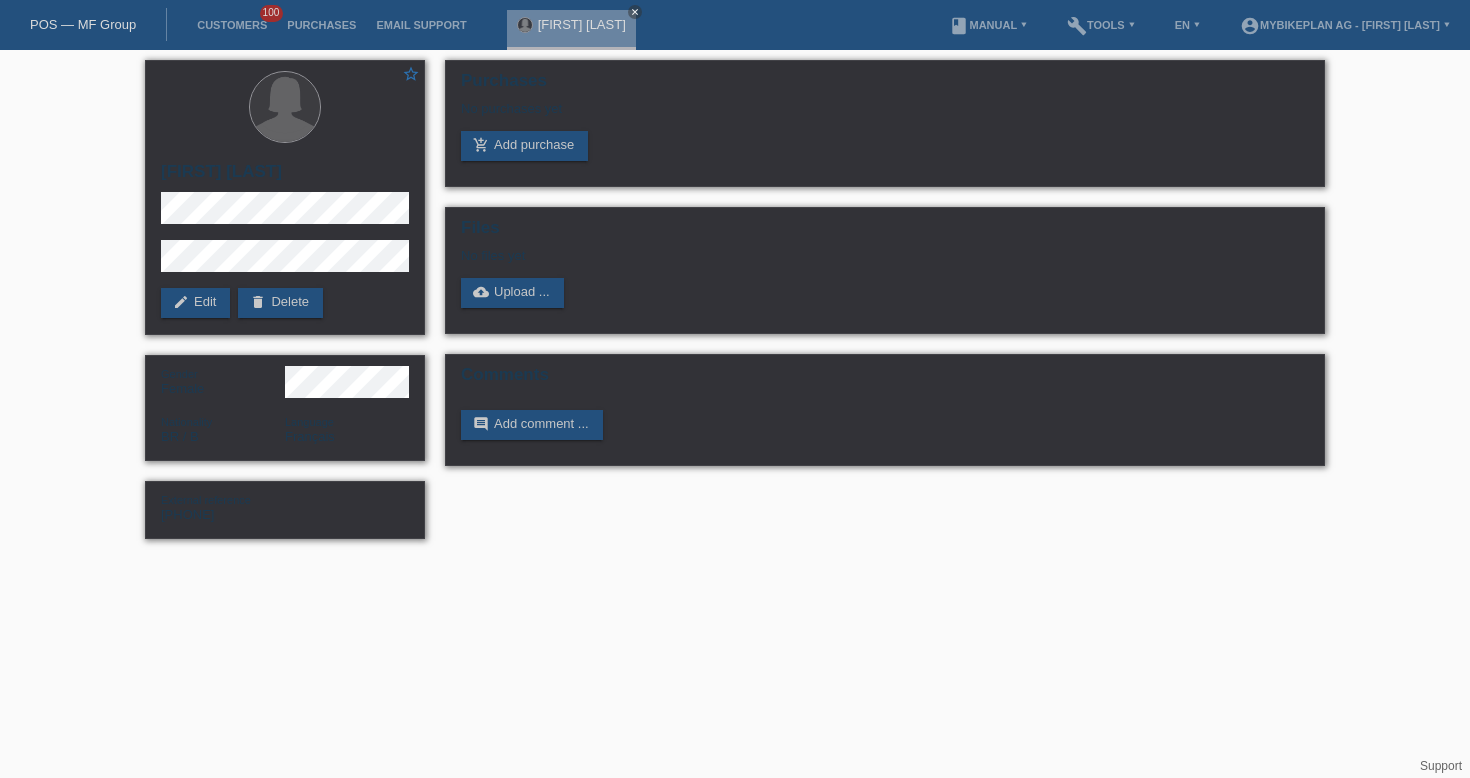 scroll, scrollTop: 0, scrollLeft: 0, axis: both 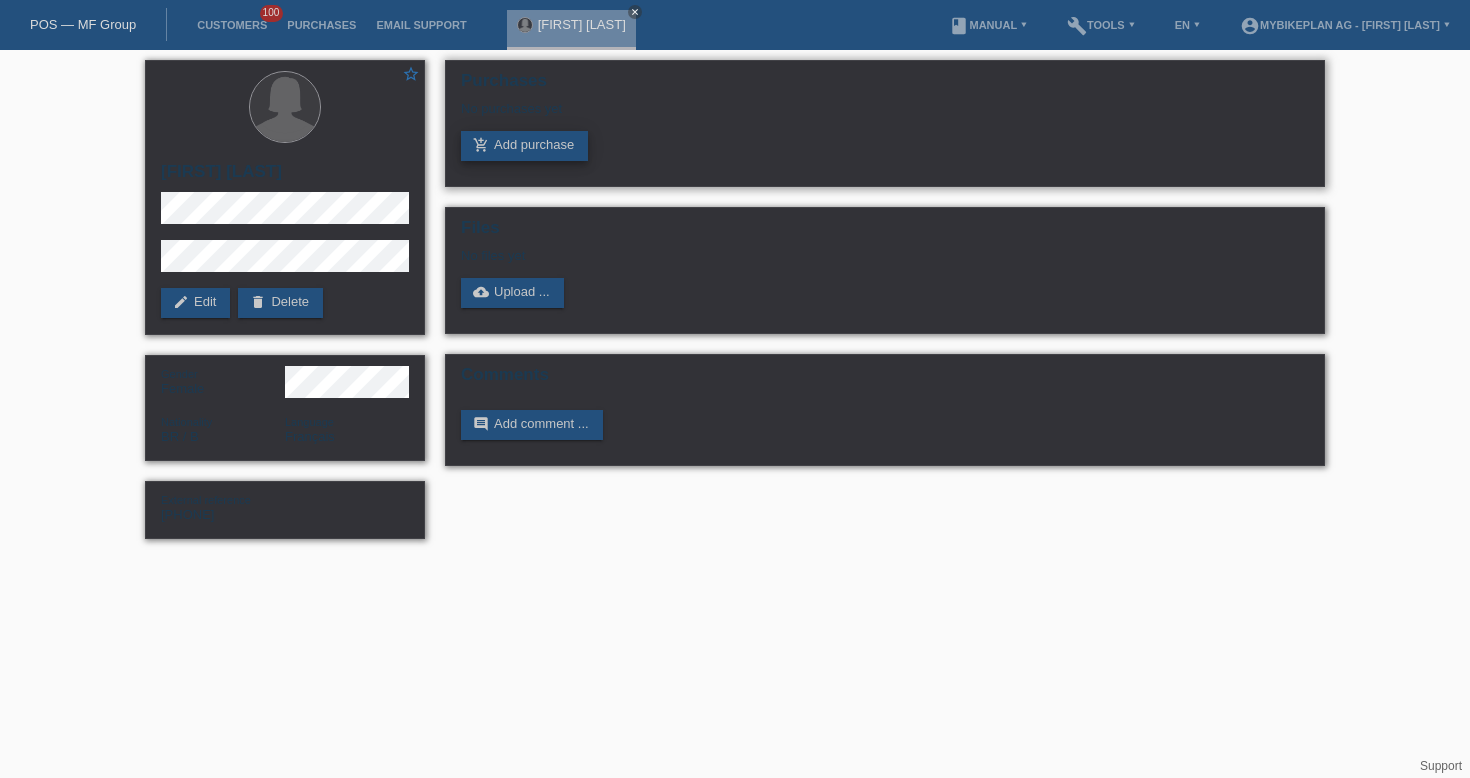 click on "add_shopping_cart  Add purchase" at bounding box center (524, 146) 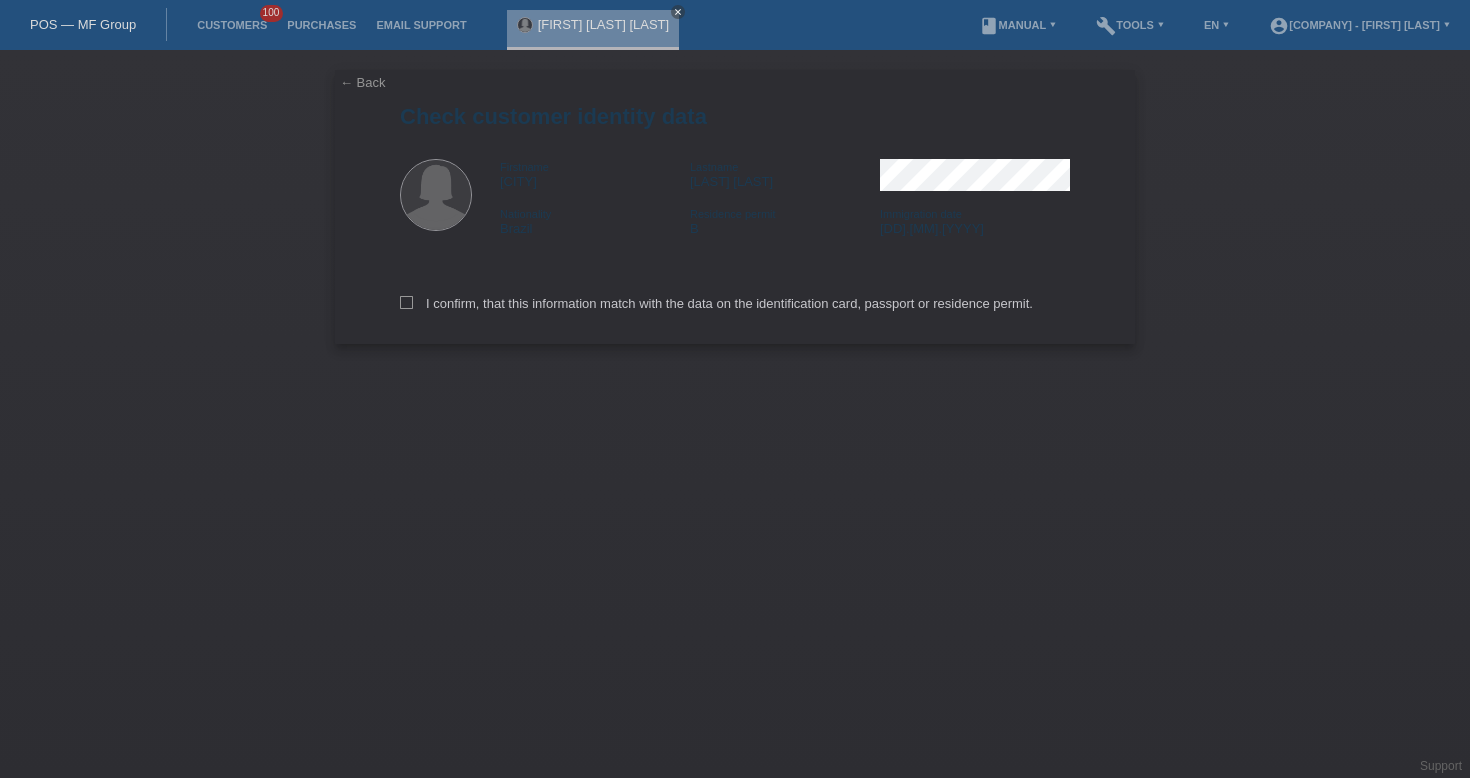 scroll, scrollTop: 0, scrollLeft: 0, axis: both 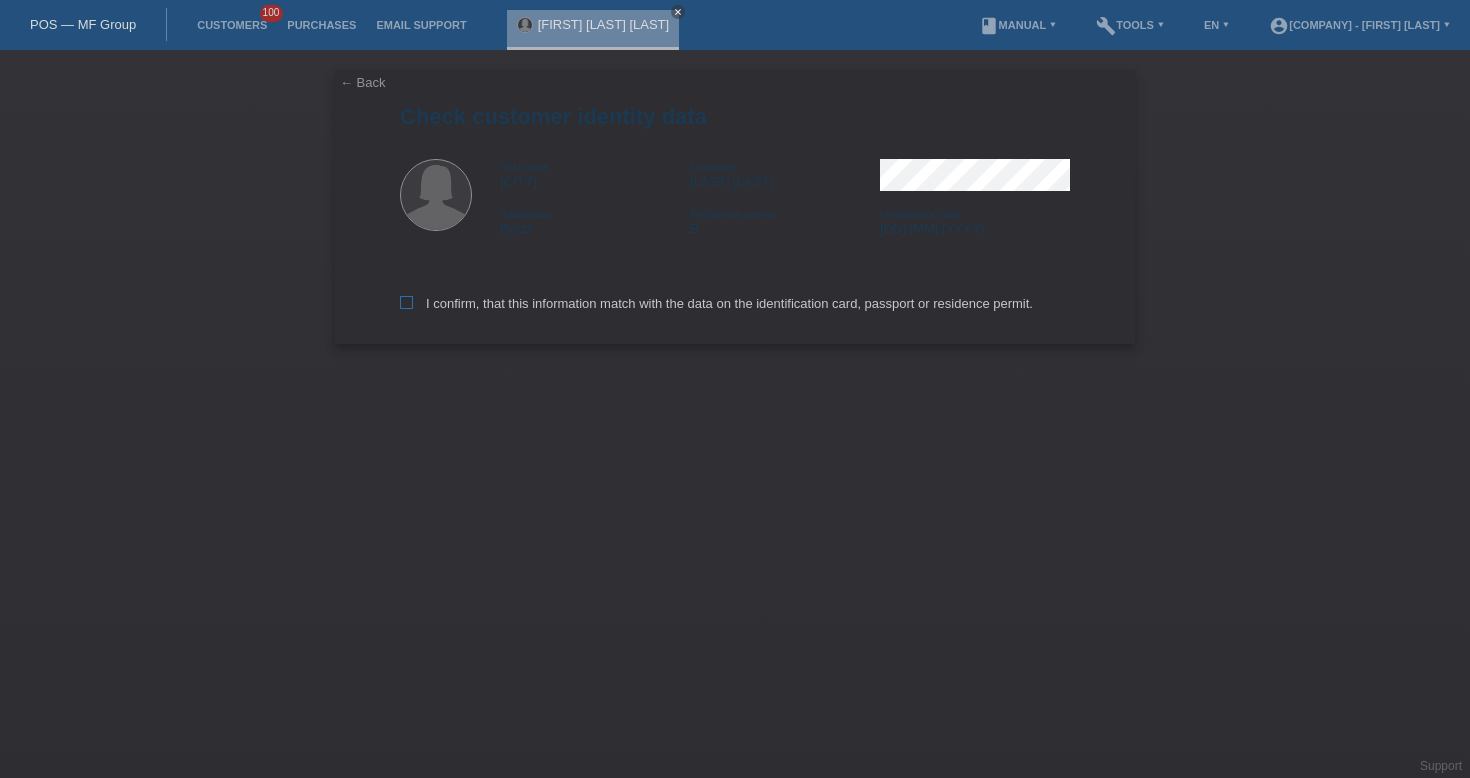click on "I confirm, that this information match with the data on the identification card, passport or residence permit." at bounding box center [716, 303] 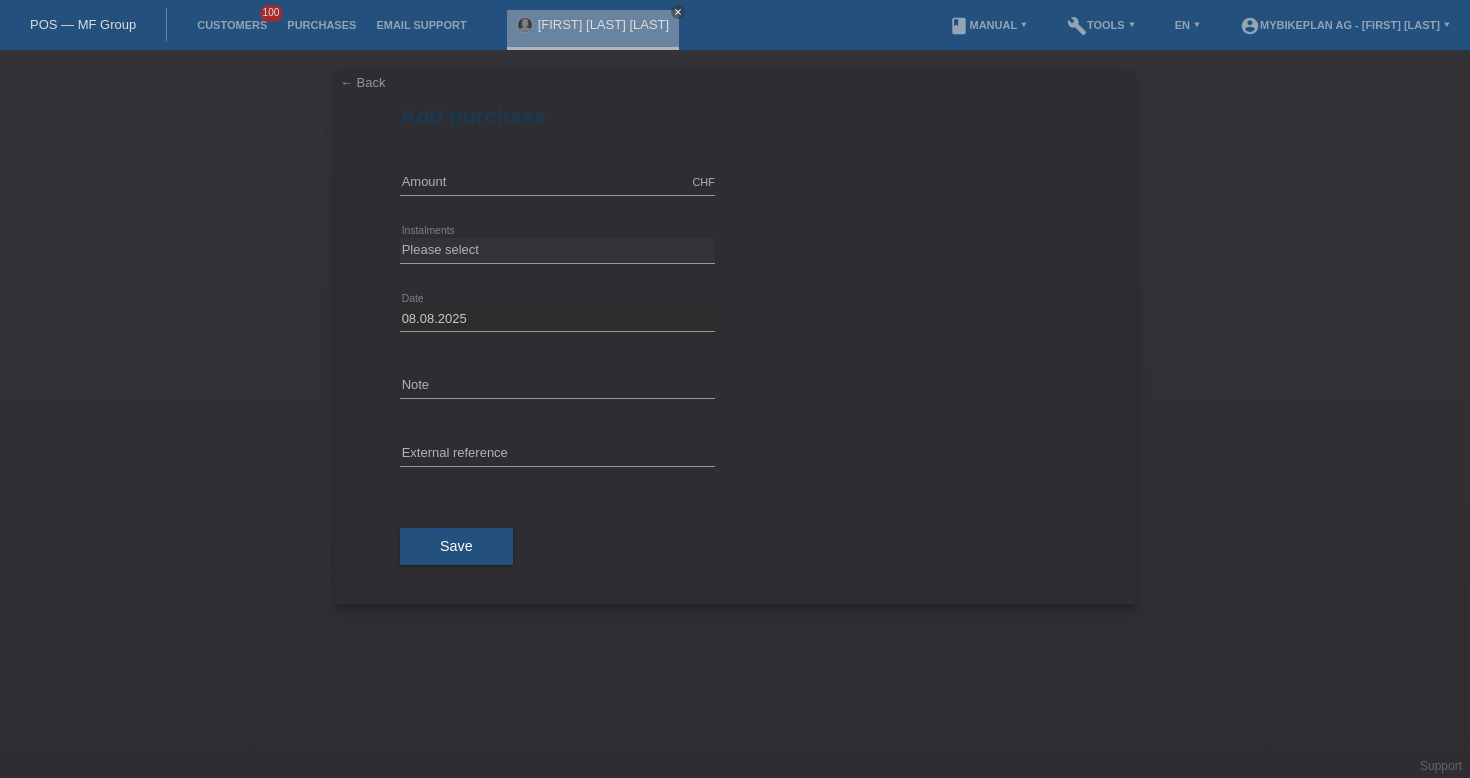 scroll, scrollTop: 0, scrollLeft: 0, axis: both 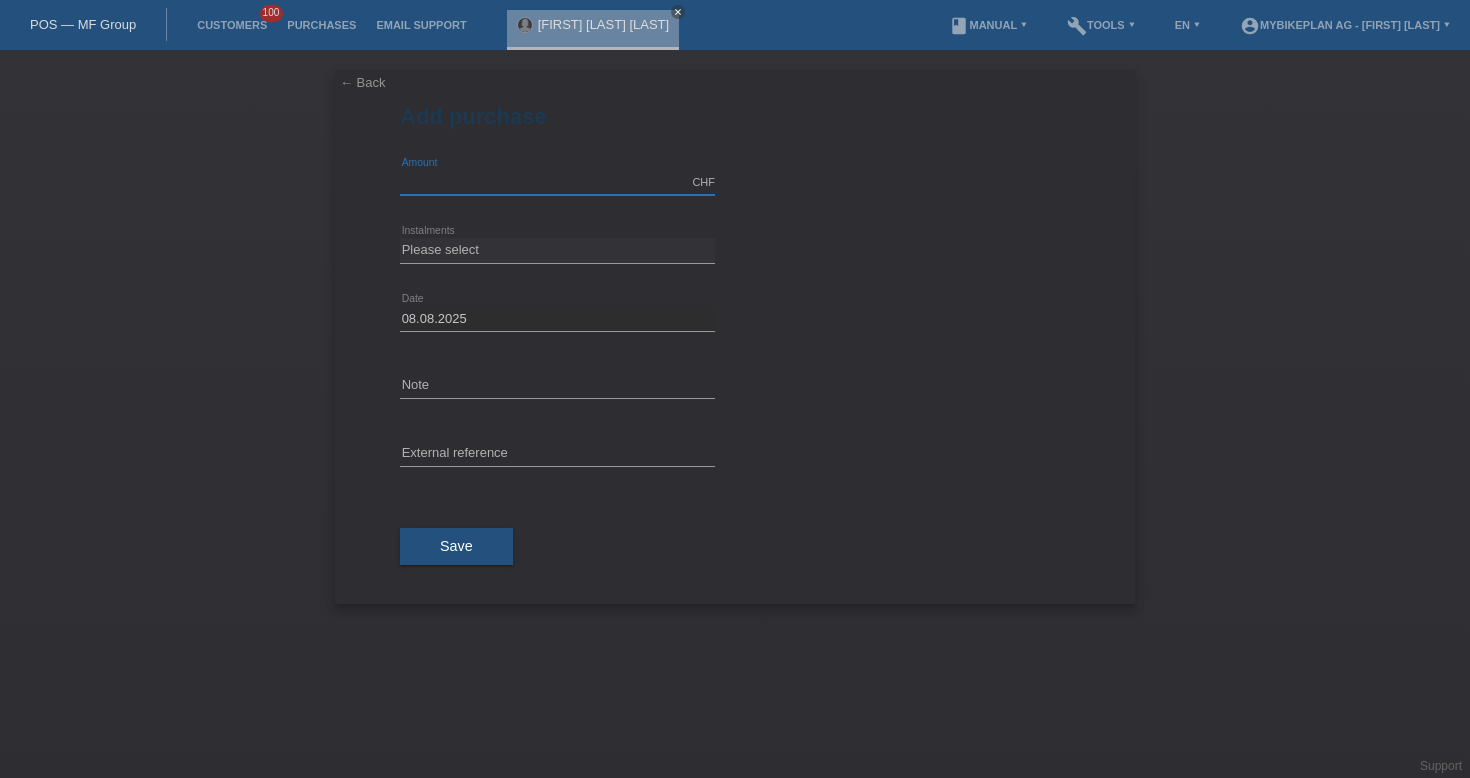 click at bounding box center [557, 182] 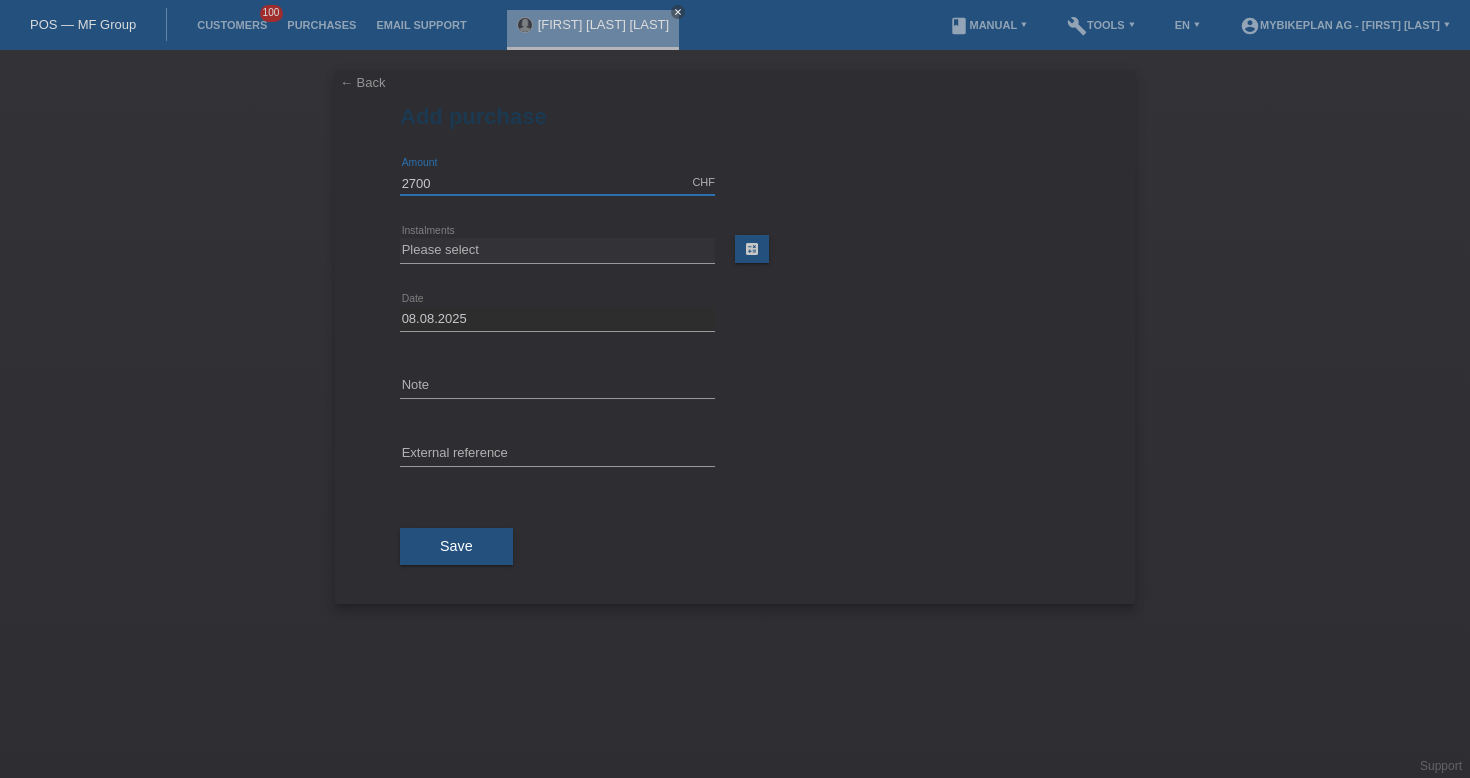 type on "2700.00" 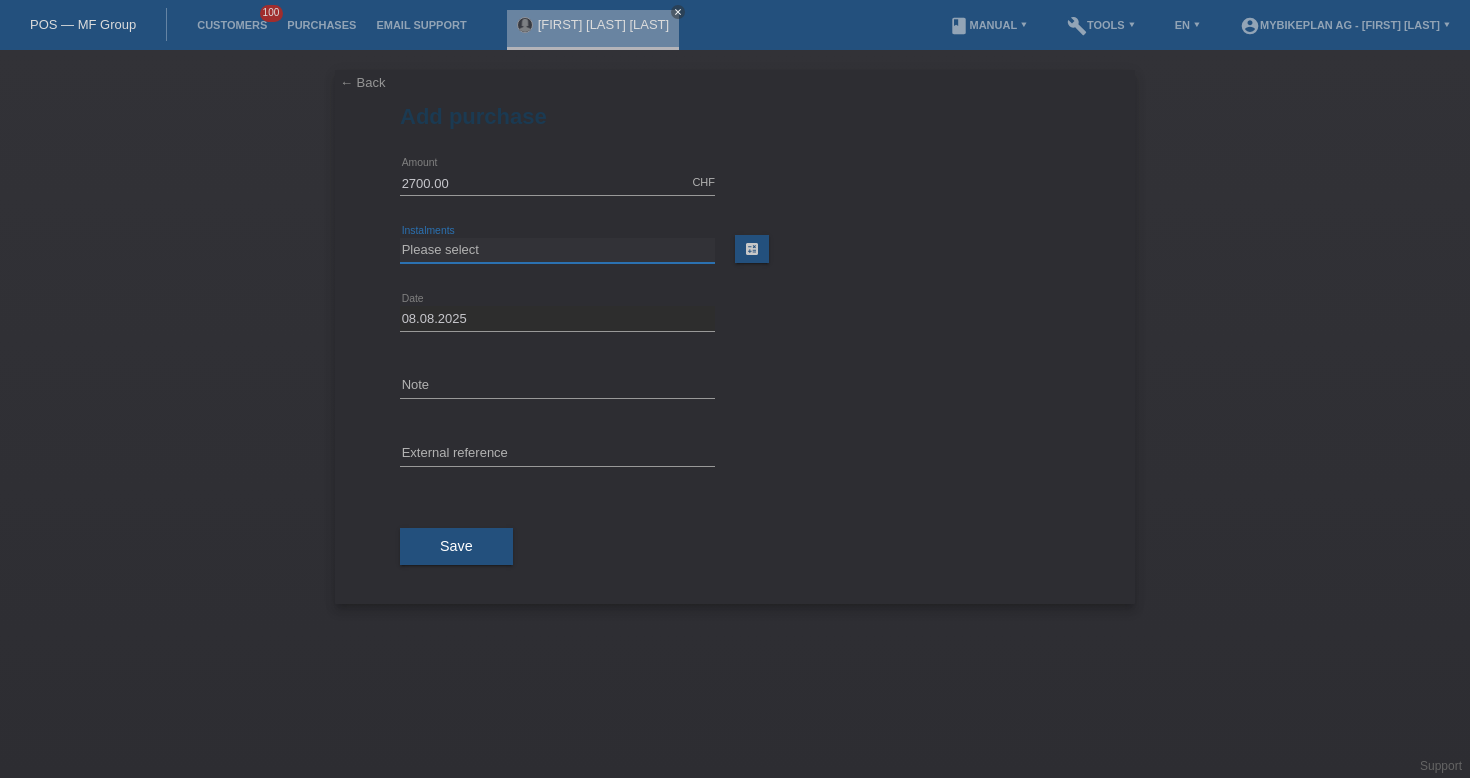 click on "Please select
6 instalments
12 instalments
18 instalments
24 instalments
36 instalments
48 instalments" at bounding box center [557, 250] 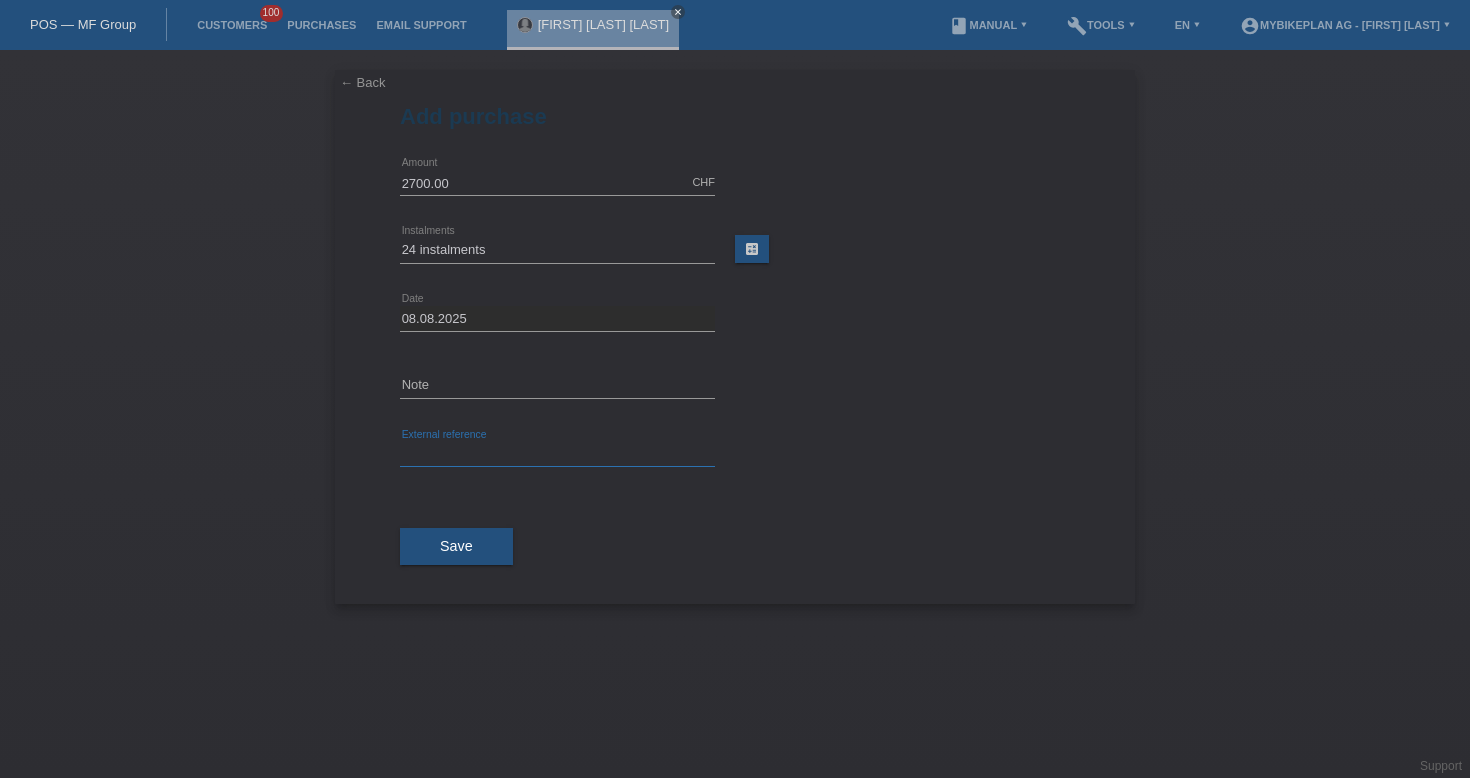click at bounding box center (557, 454) 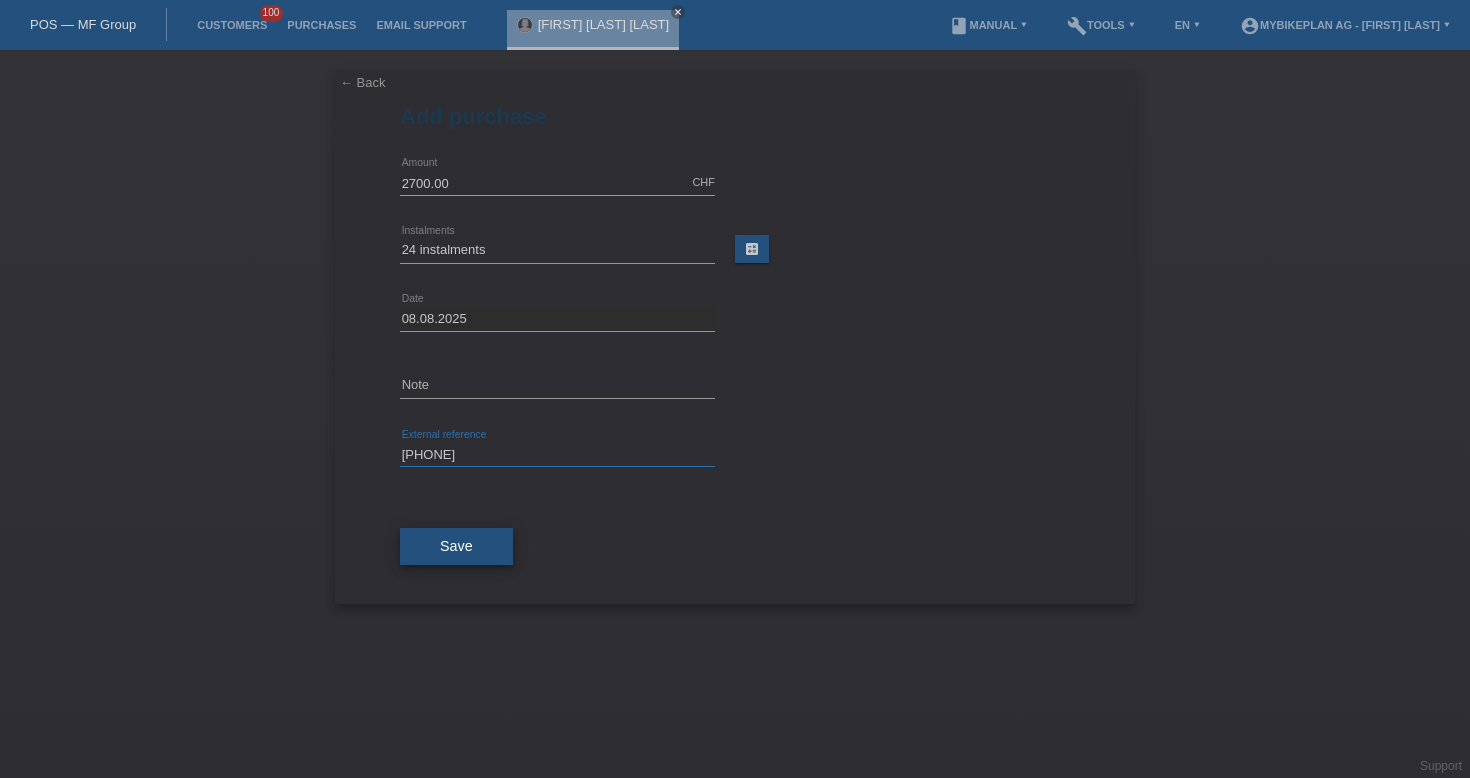 type on "[PHONE]" 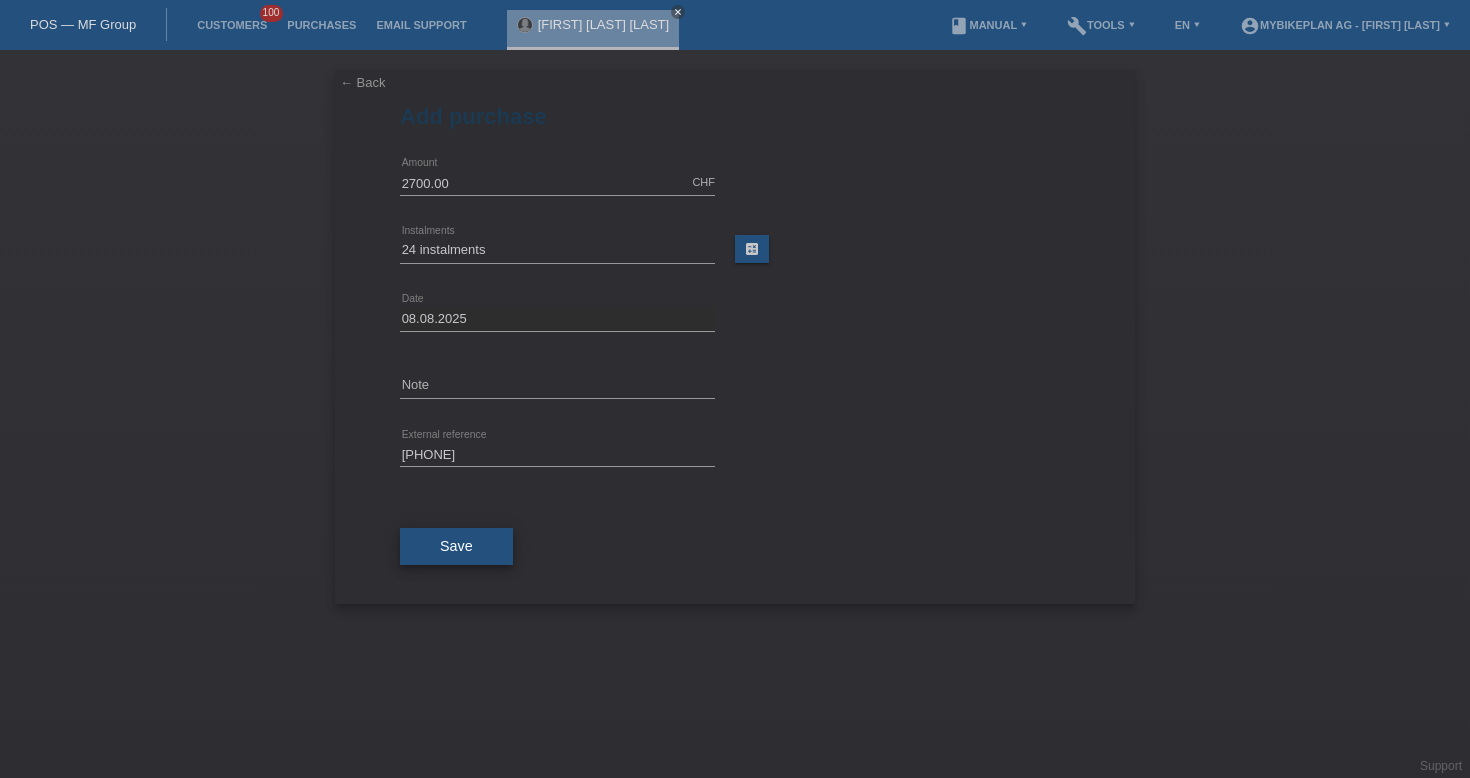click on "Save" at bounding box center (456, 547) 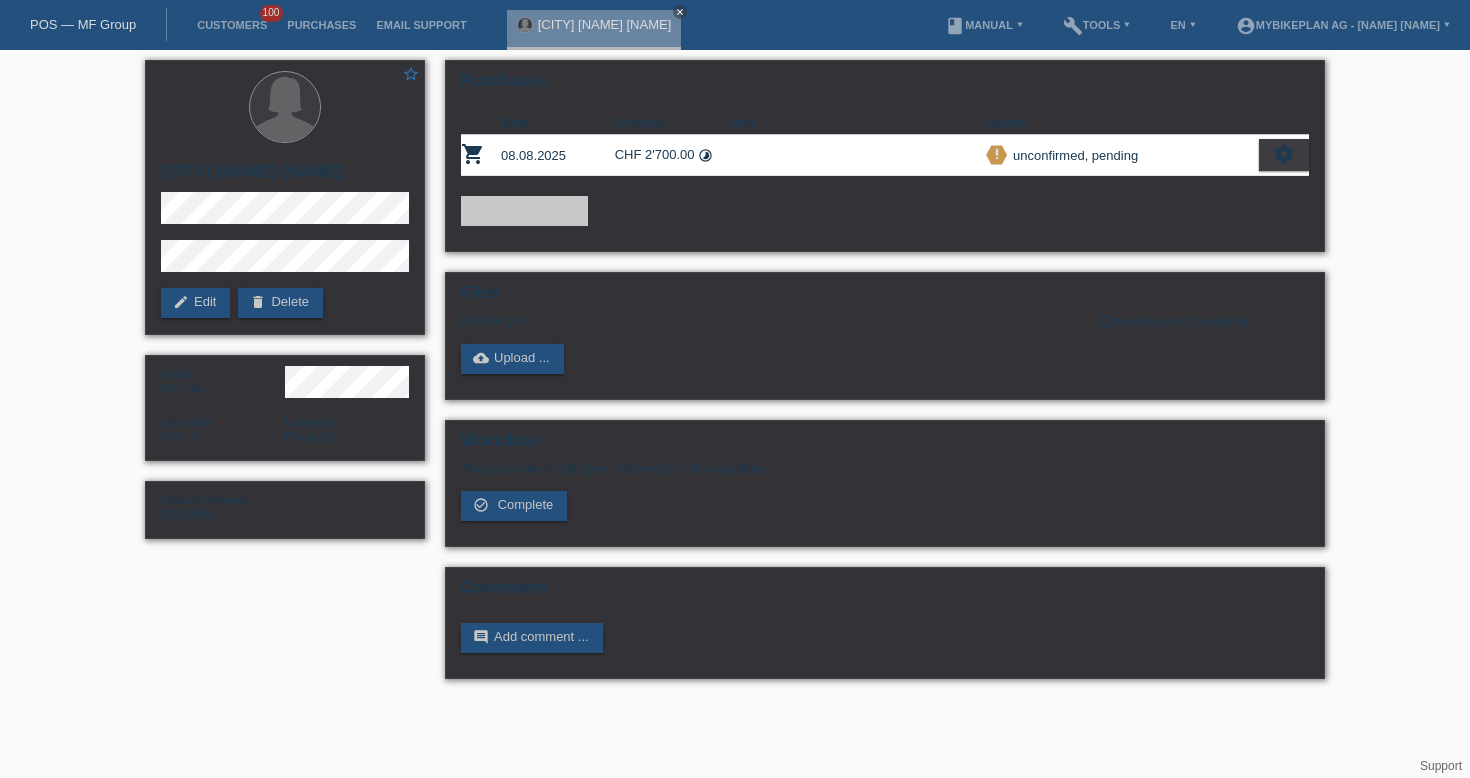 scroll, scrollTop: 0, scrollLeft: 0, axis: both 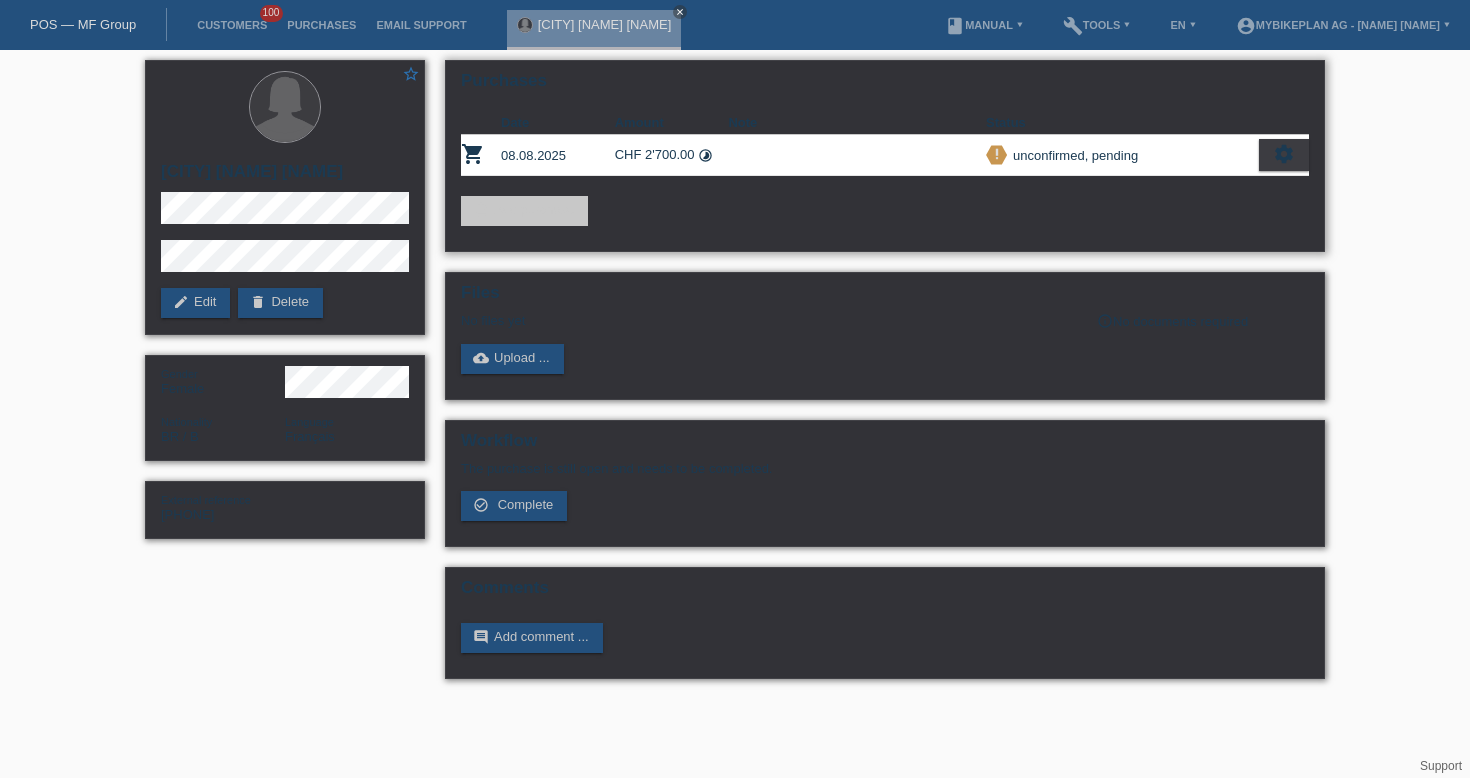 click on "settings" at bounding box center [1284, 154] 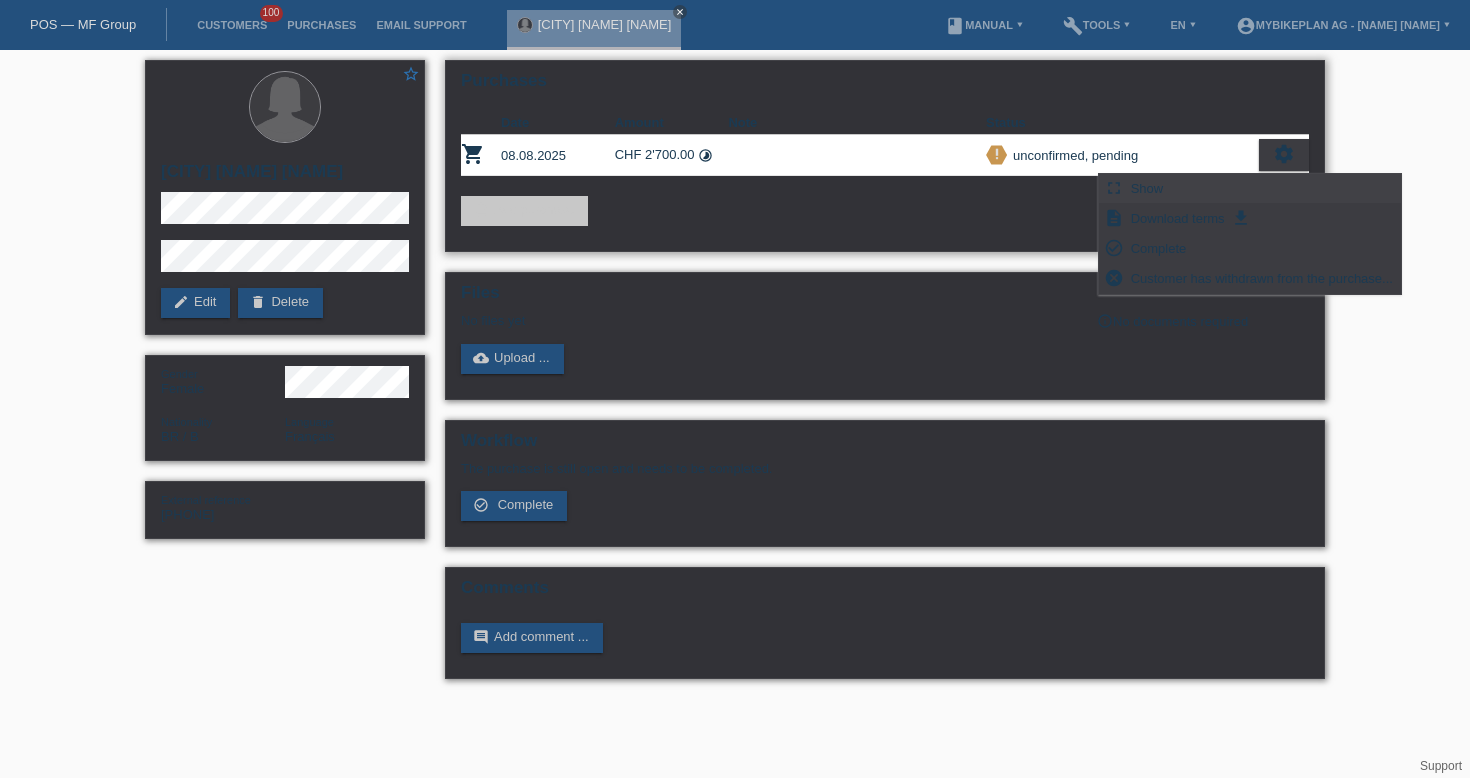 click on "fullscreen   Show" at bounding box center (1250, 189) 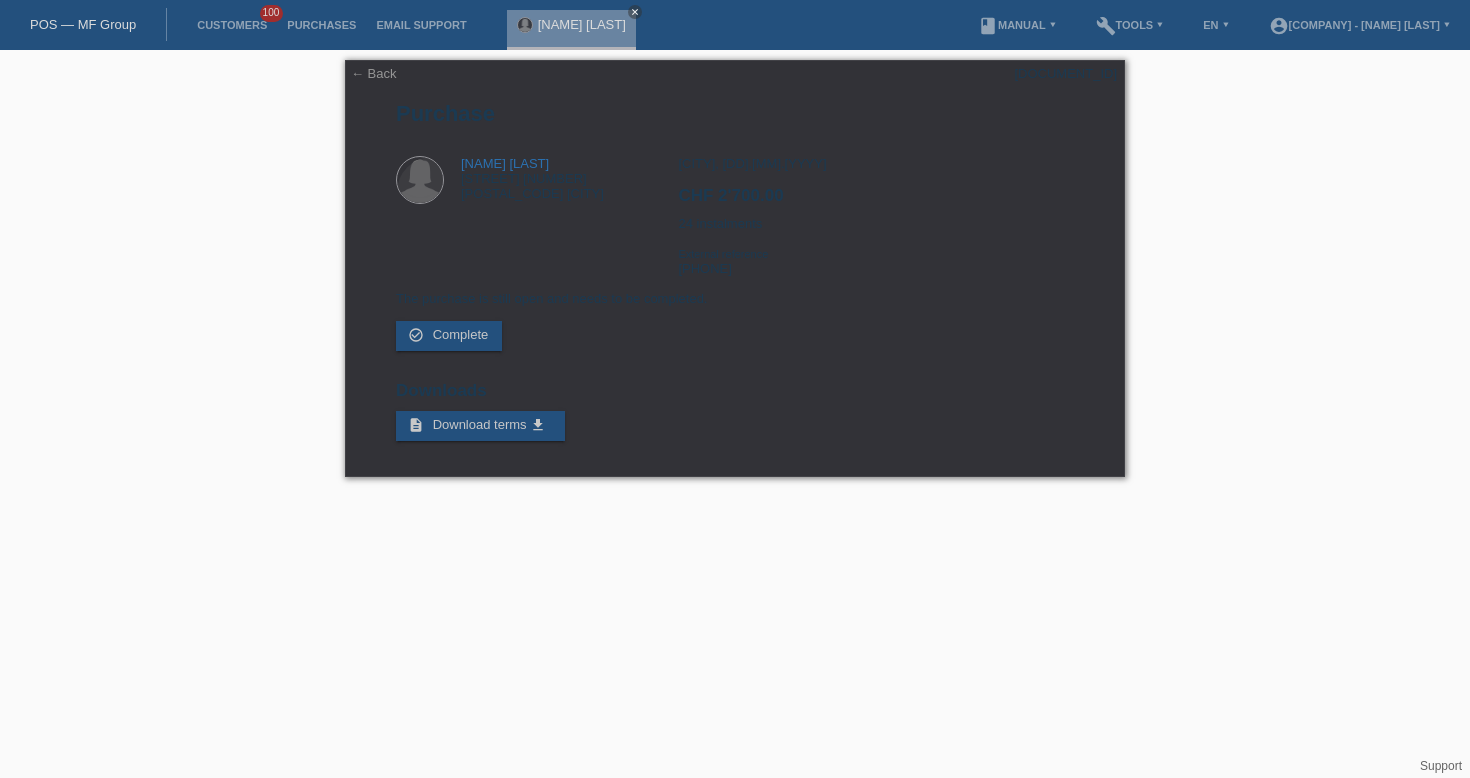 scroll, scrollTop: 0, scrollLeft: 0, axis: both 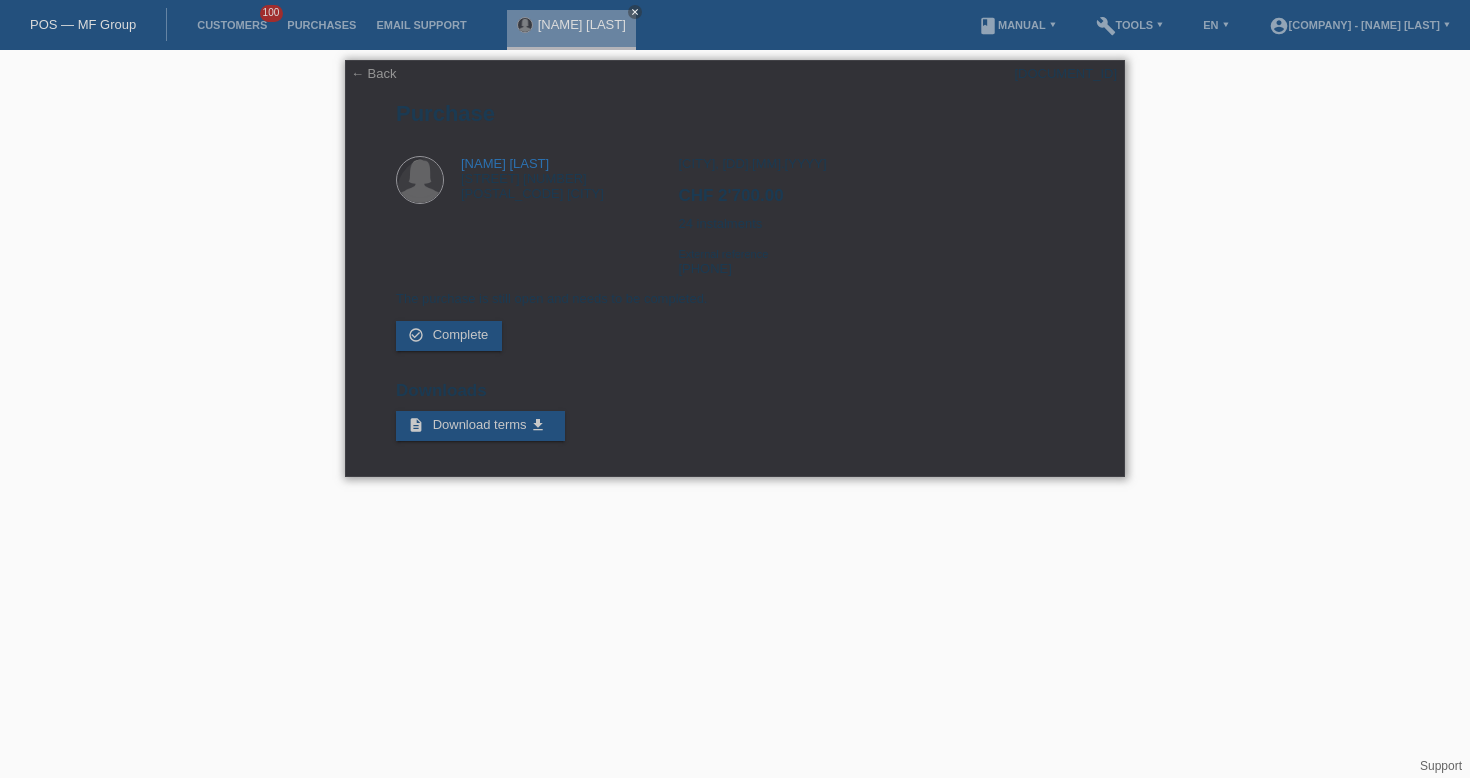 click on "[DOCUMENT_ID]" at bounding box center [1065, 73] 